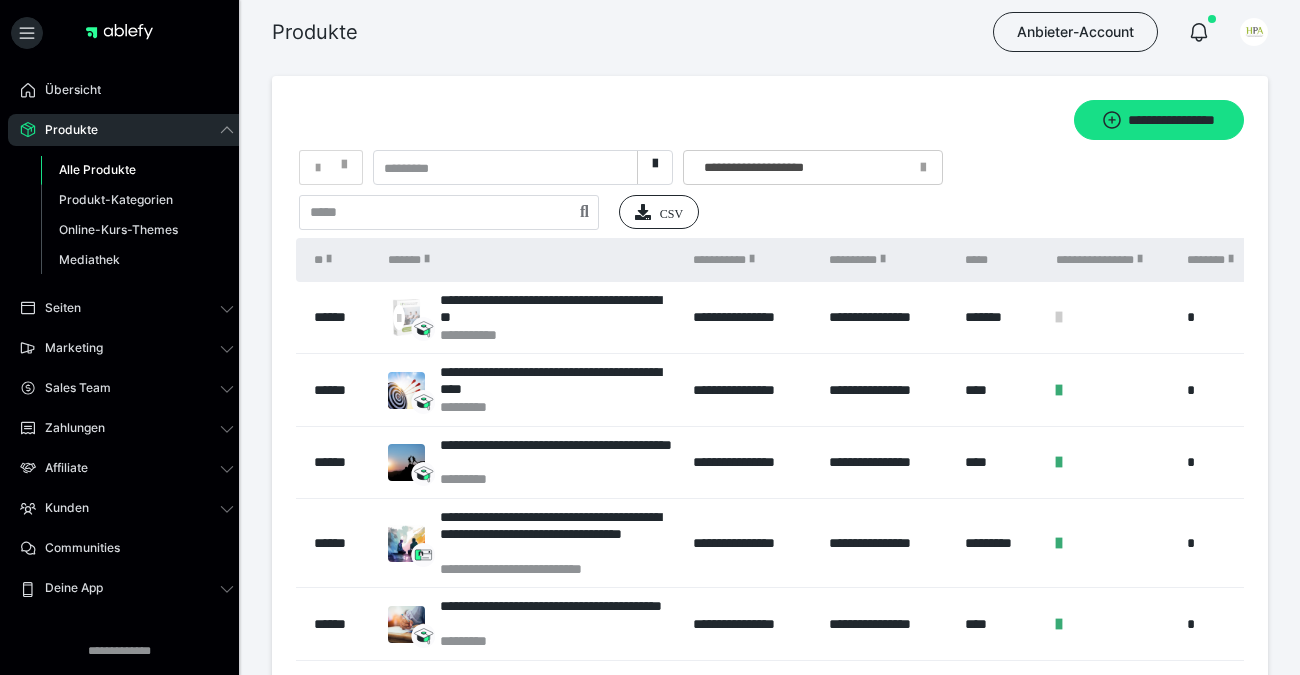 scroll, scrollTop: 0, scrollLeft: 0, axis: both 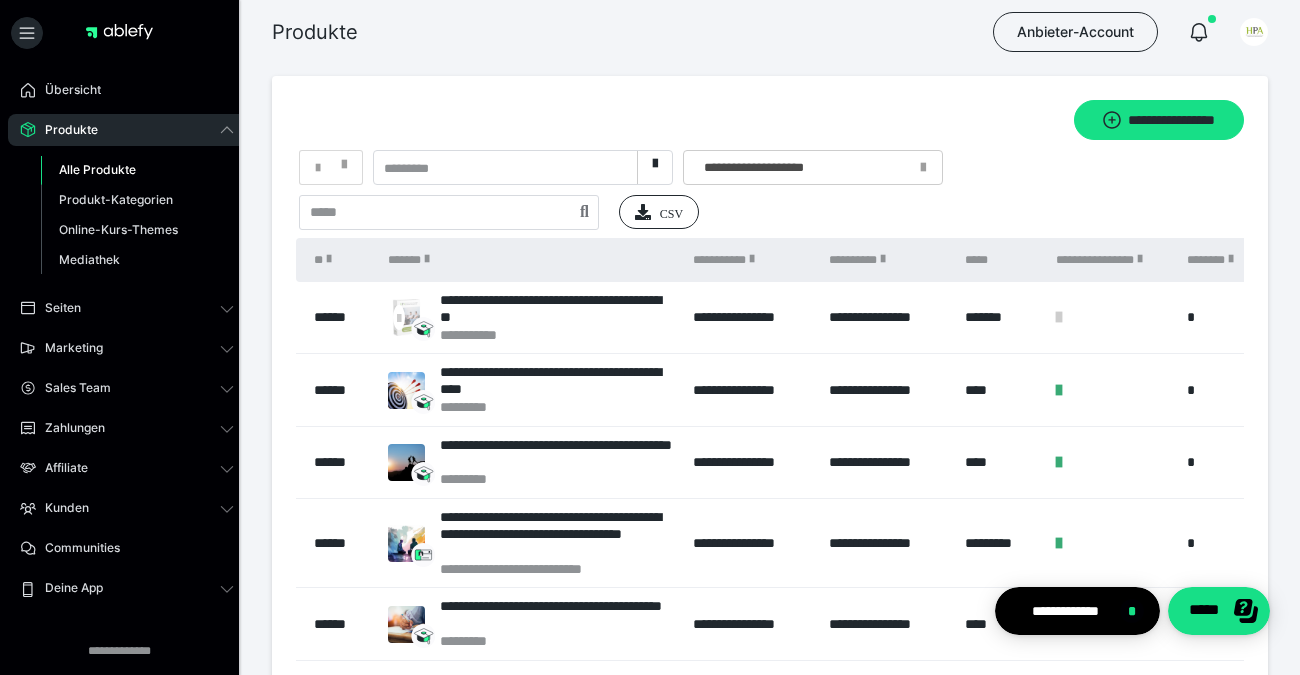 drag, startPoint x: 68, startPoint y: 514, endPoint x: 72, endPoint y: 528, distance: 14.56022 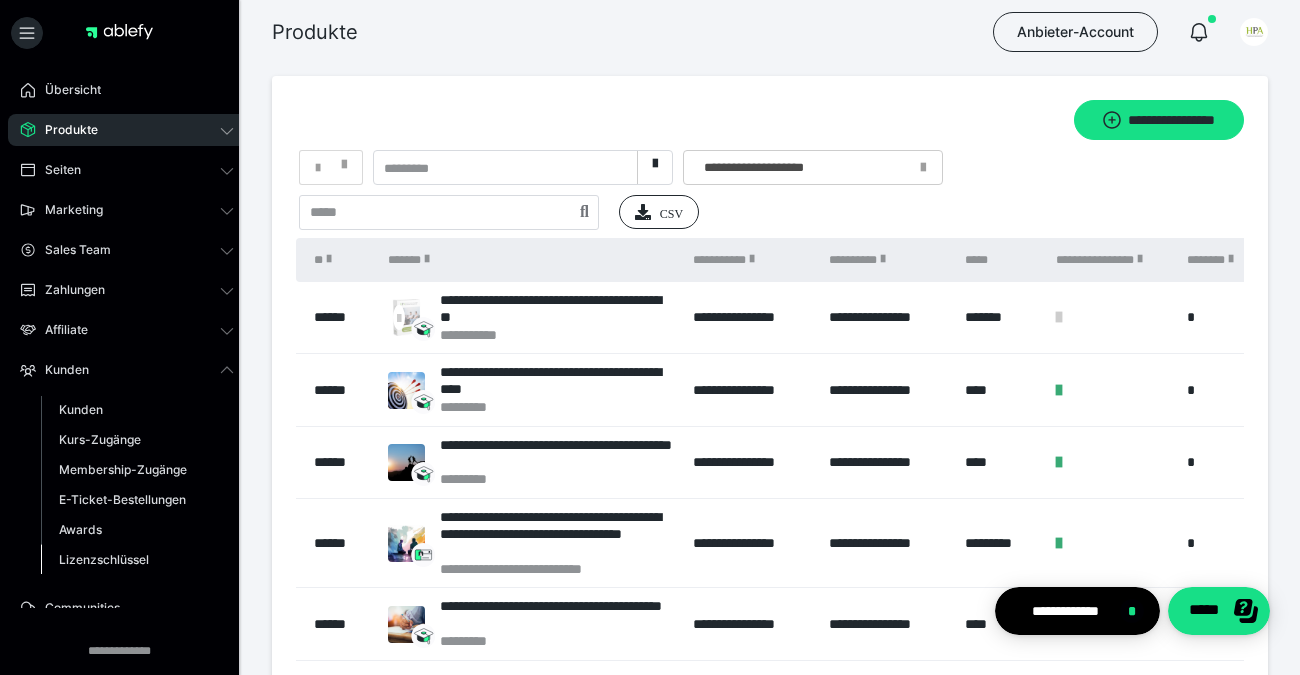 click on "Lizenzschlüssel" at bounding box center [137, 560] 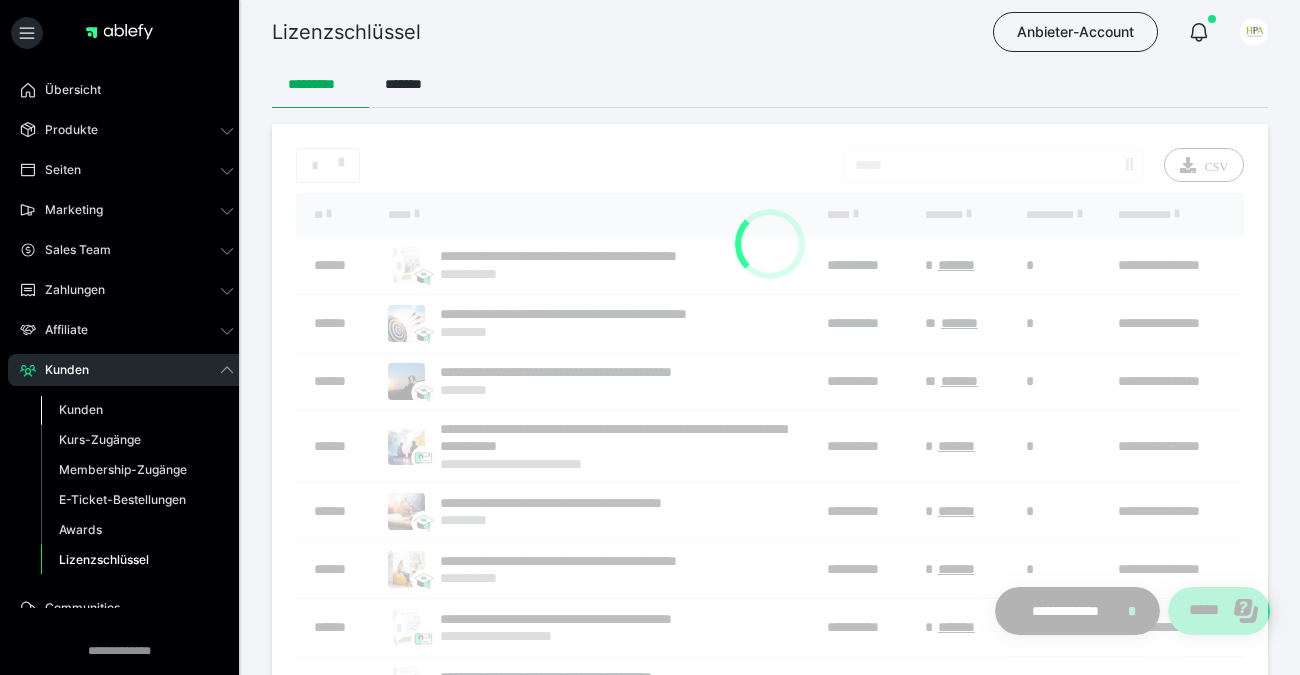 click on "Kunden" at bounding box center (137, 410) 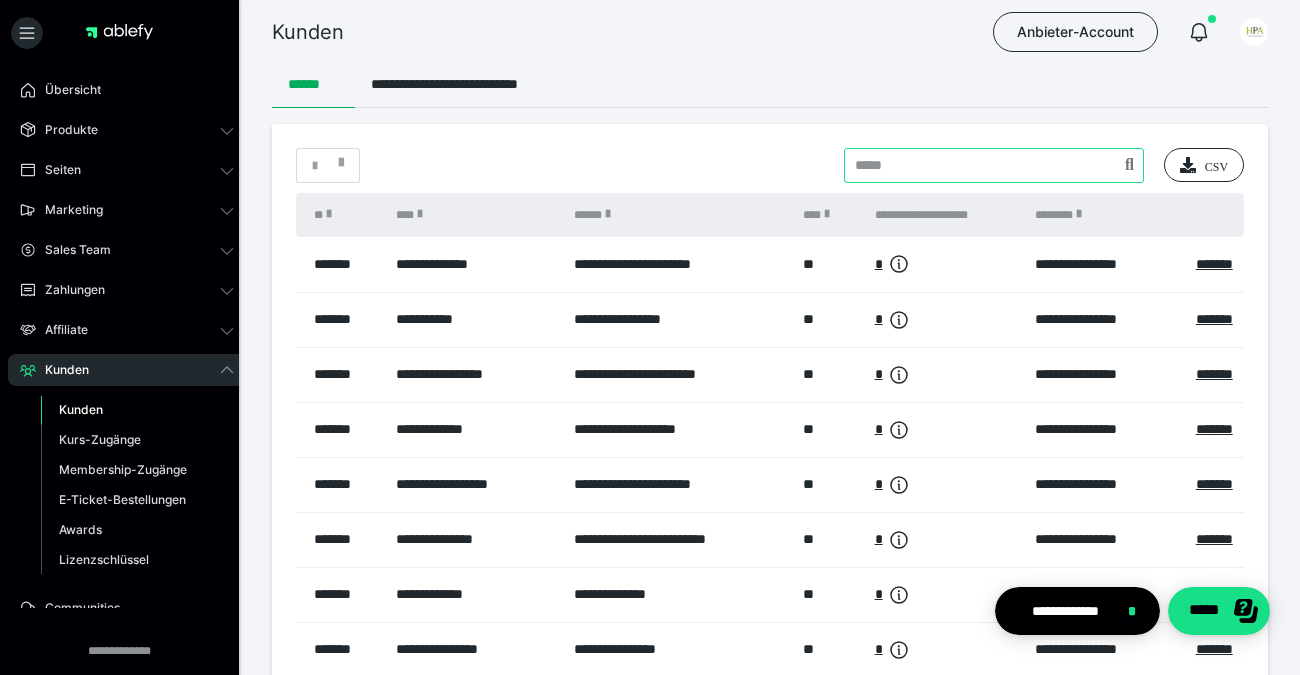 click at bounding box center [994, 165] 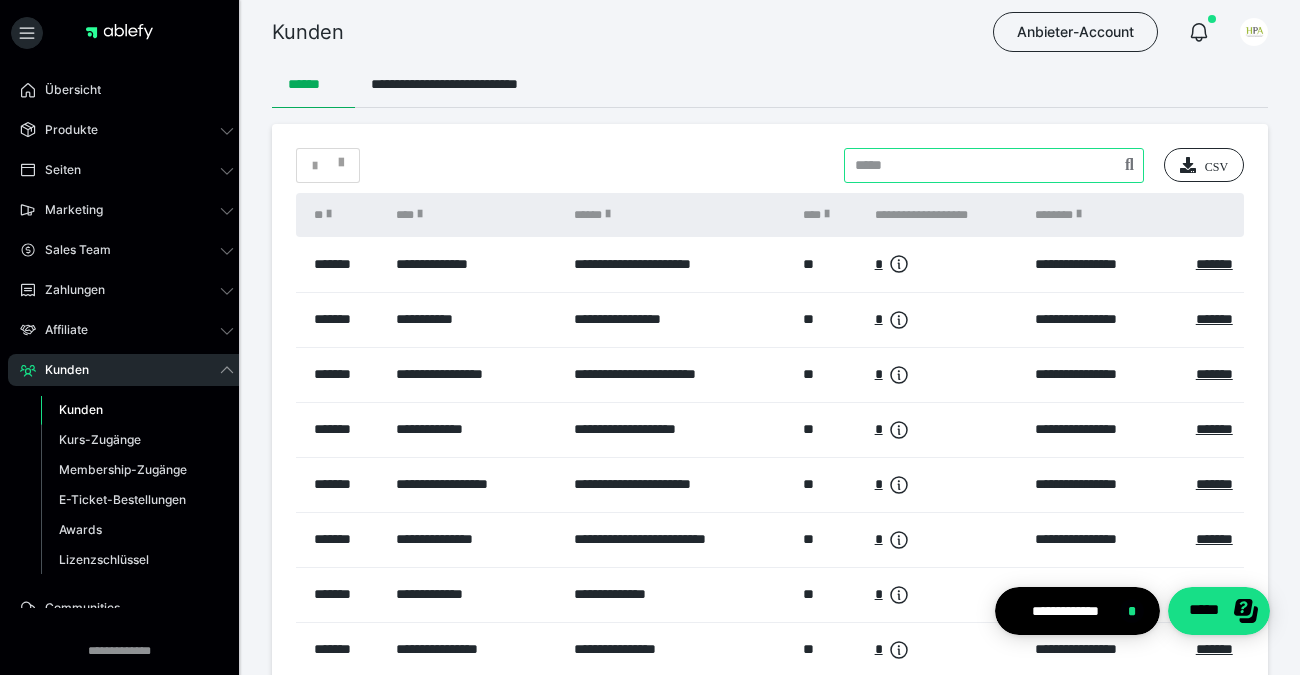 paste on "**********" 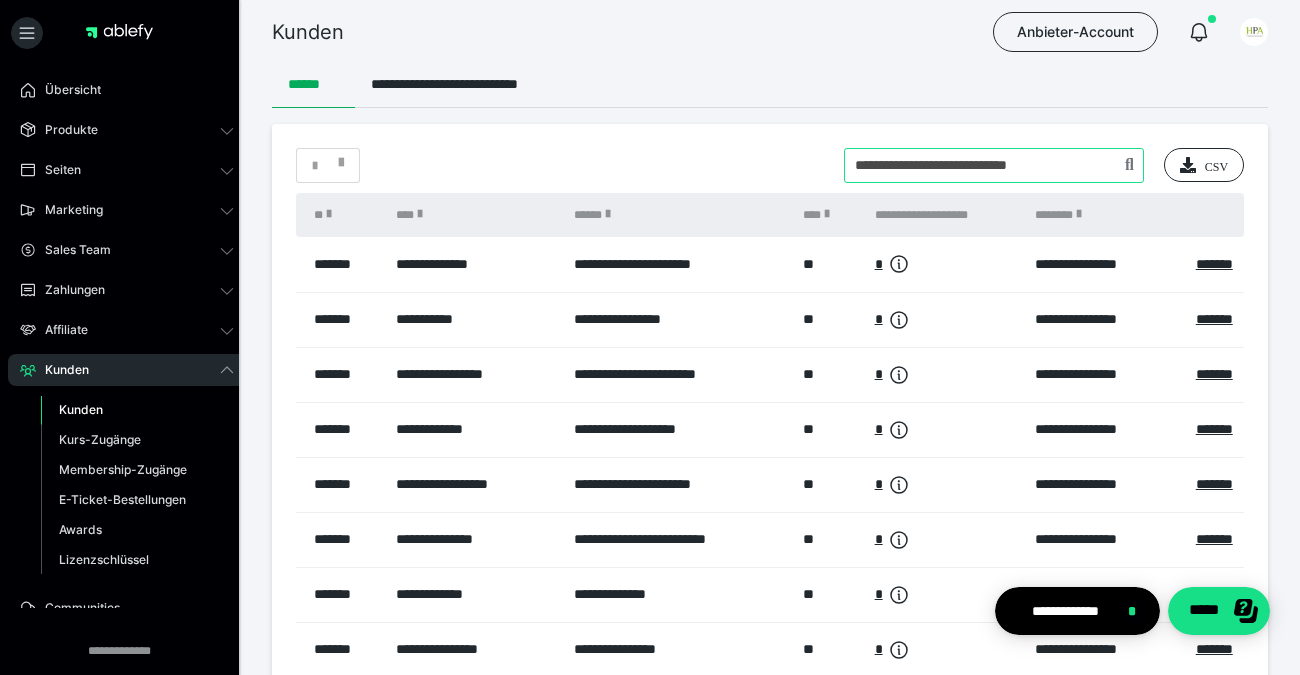 type on "**********" 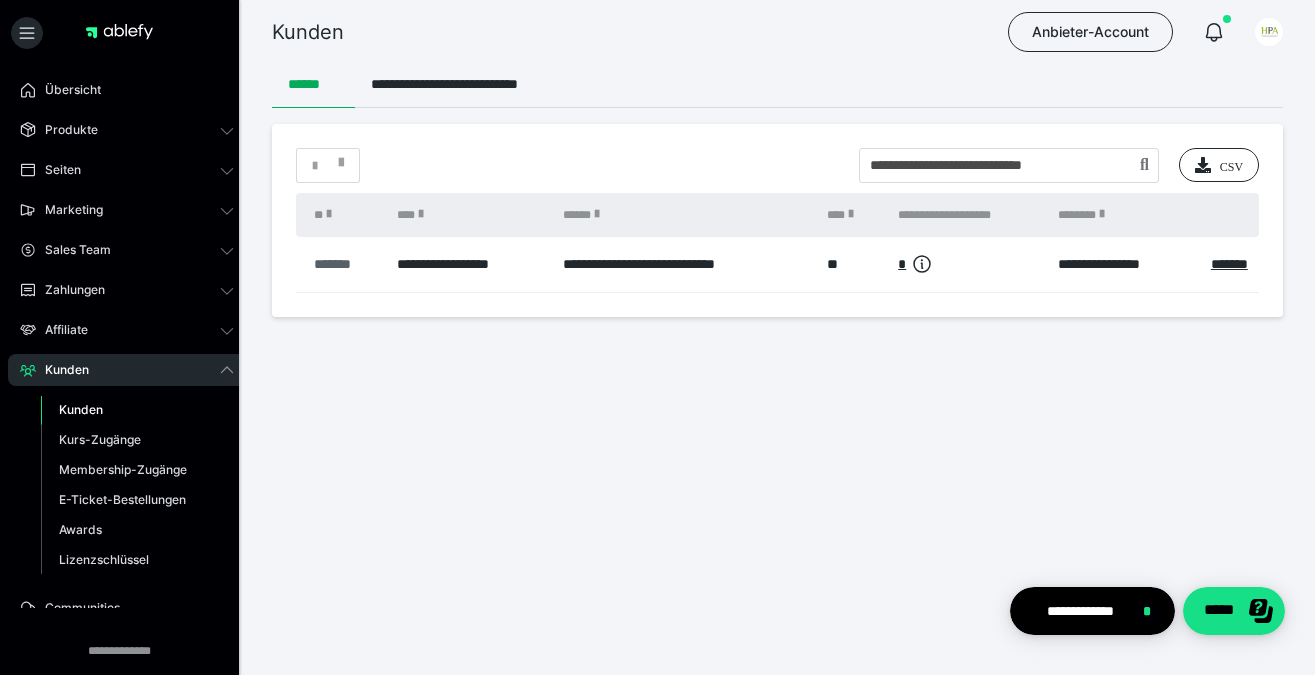 click on "*******" at bounding box center (345, 264) 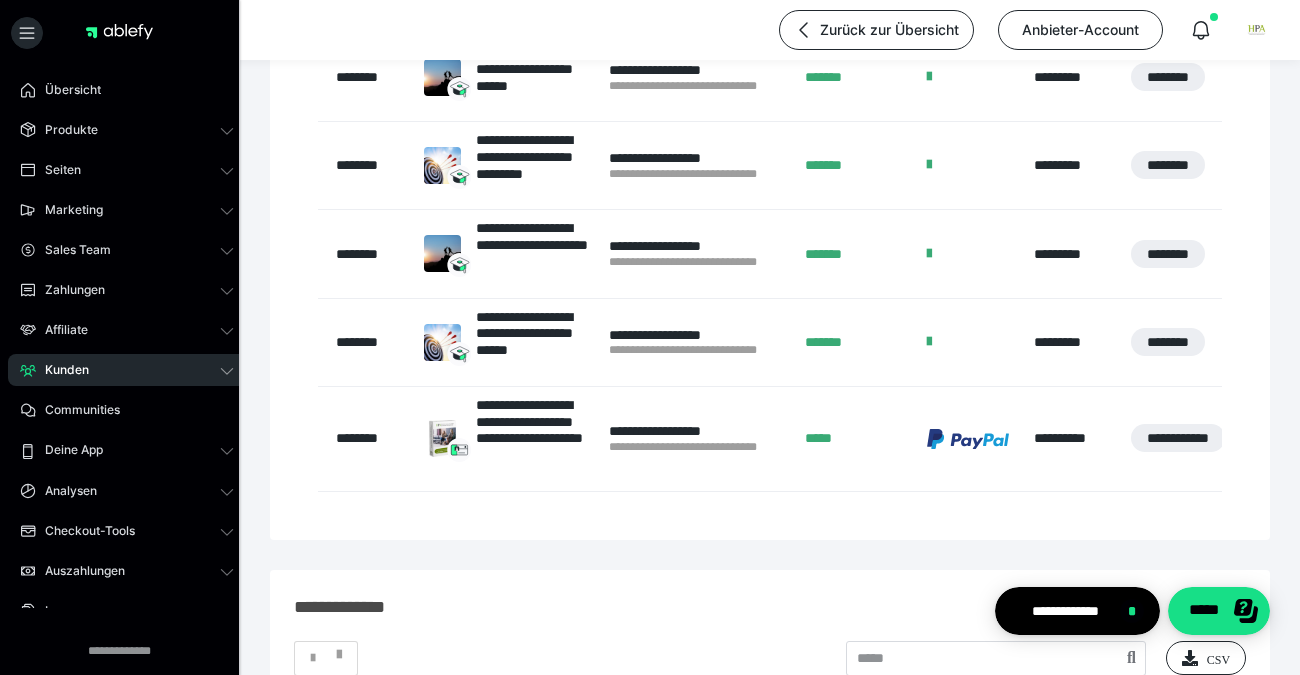 scroll, scrollTop: 0, scrollLeft: 0, axis: both 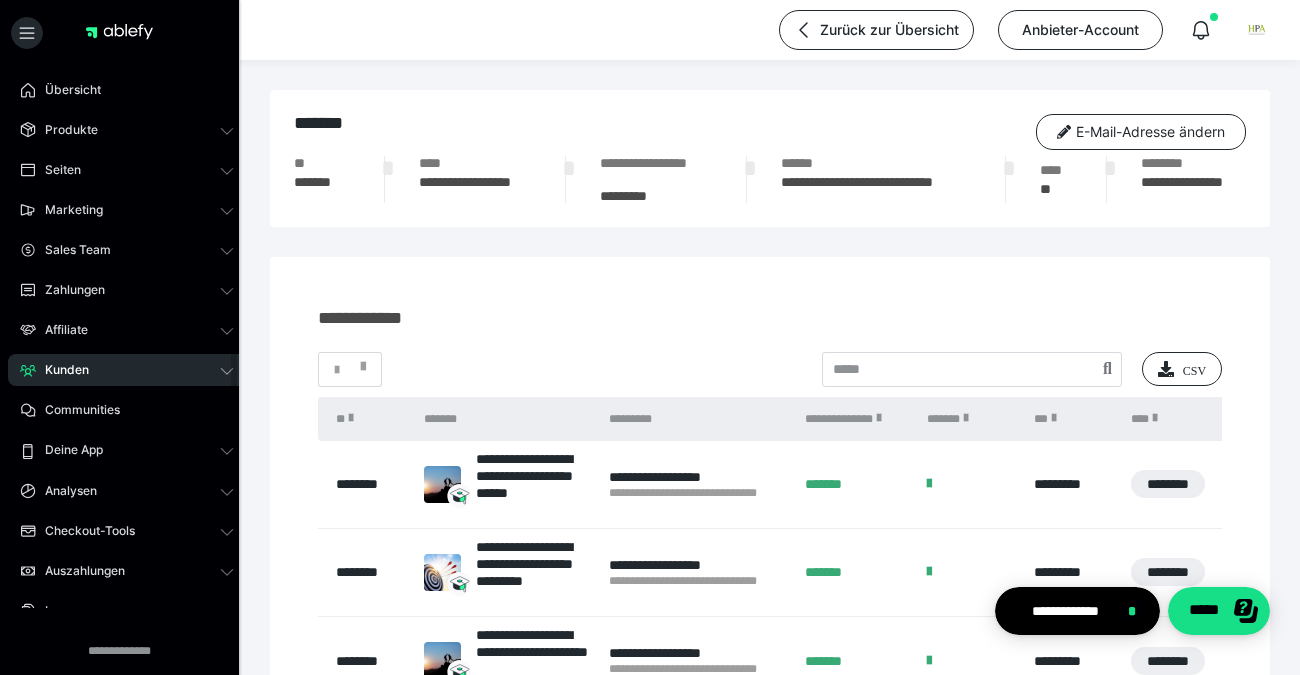 click on "Kunden" at bounding box center [127, 370] 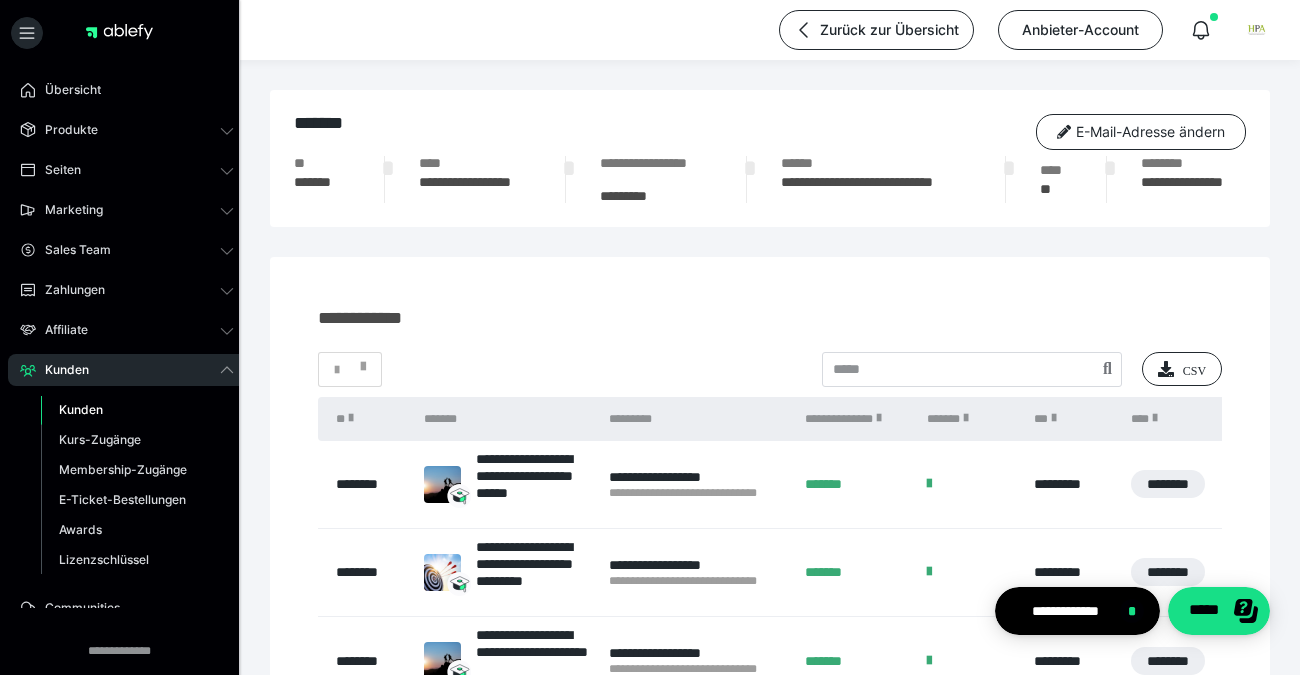click on "Kunden" at bounding box center [81, 409] 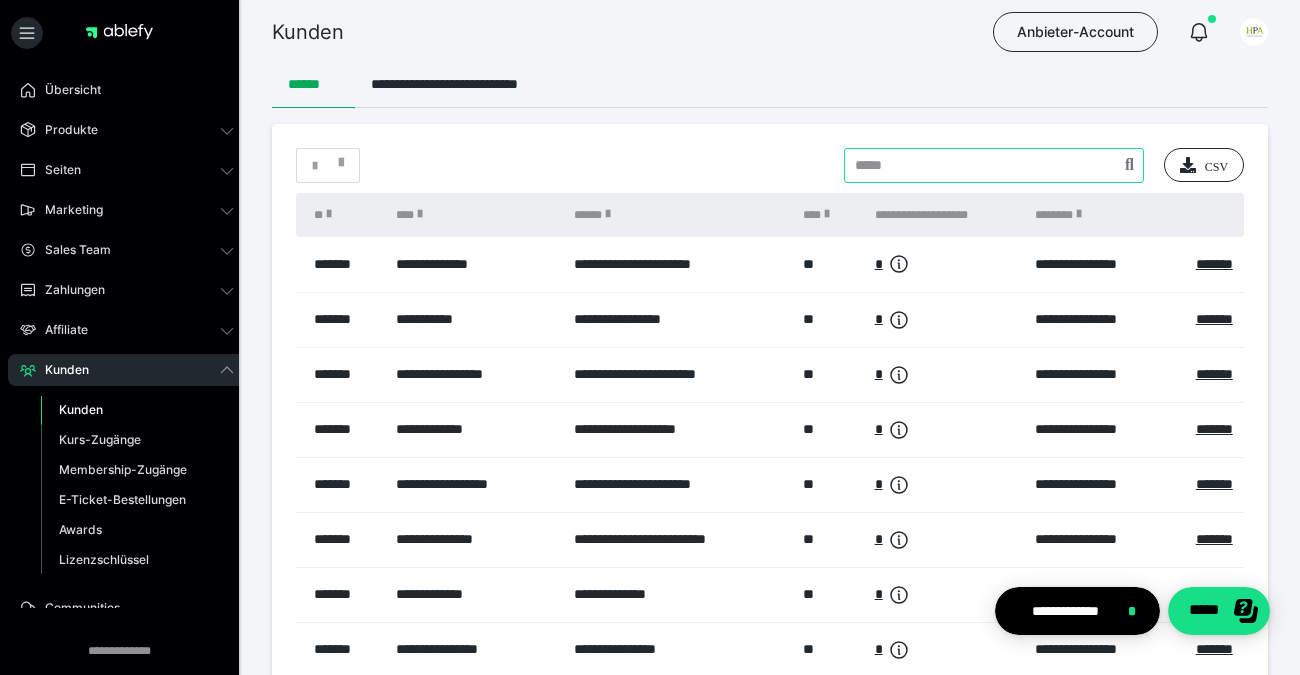click at bounding box center (994, 165) 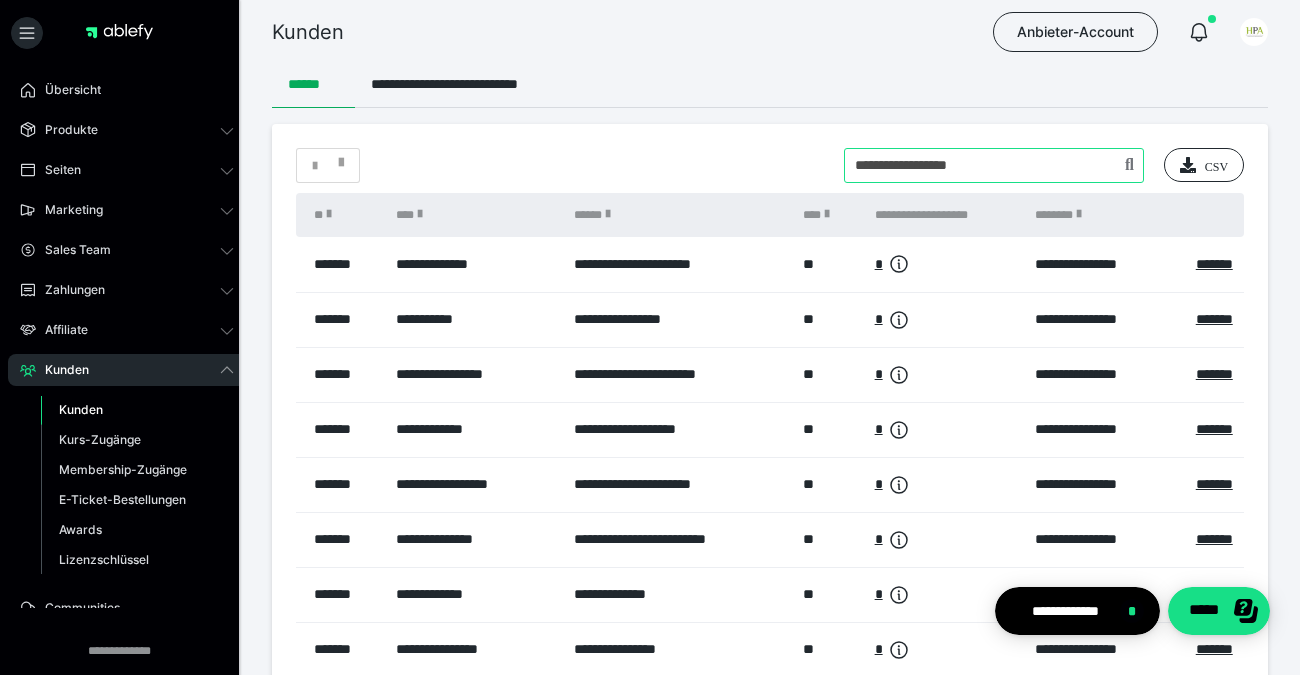 type on "**********" 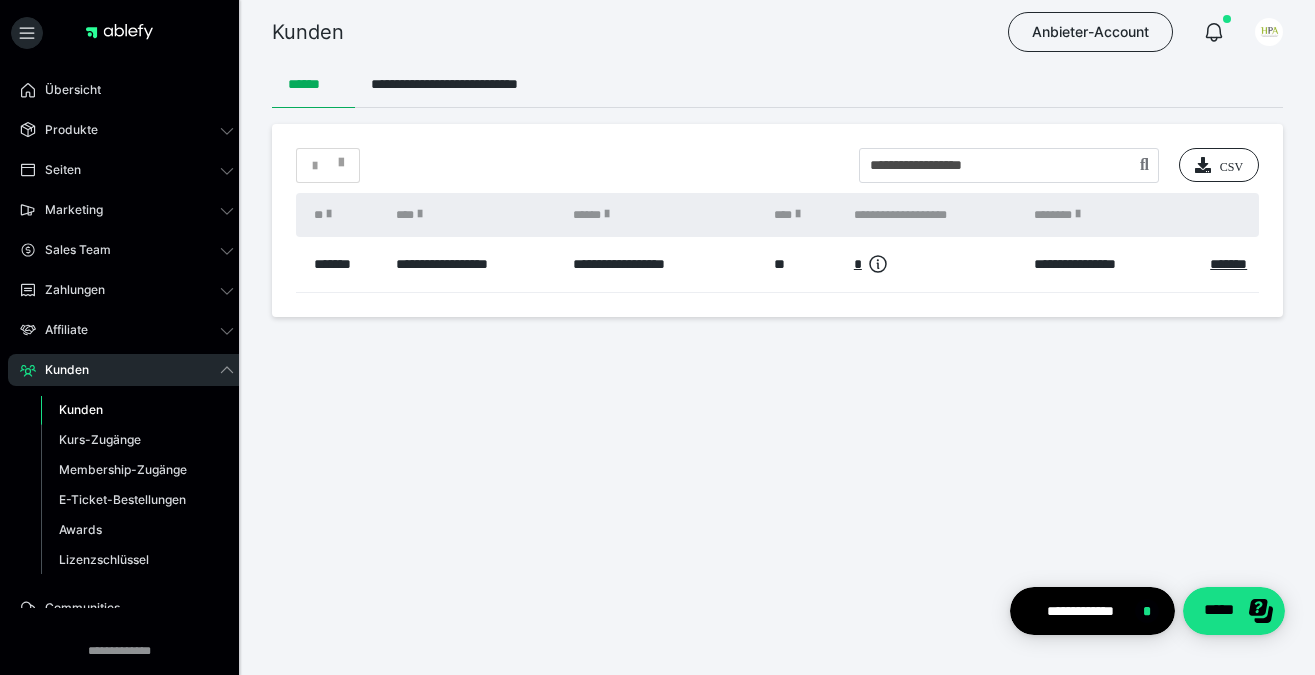 click on "*******" at bounding box center (341, 264) 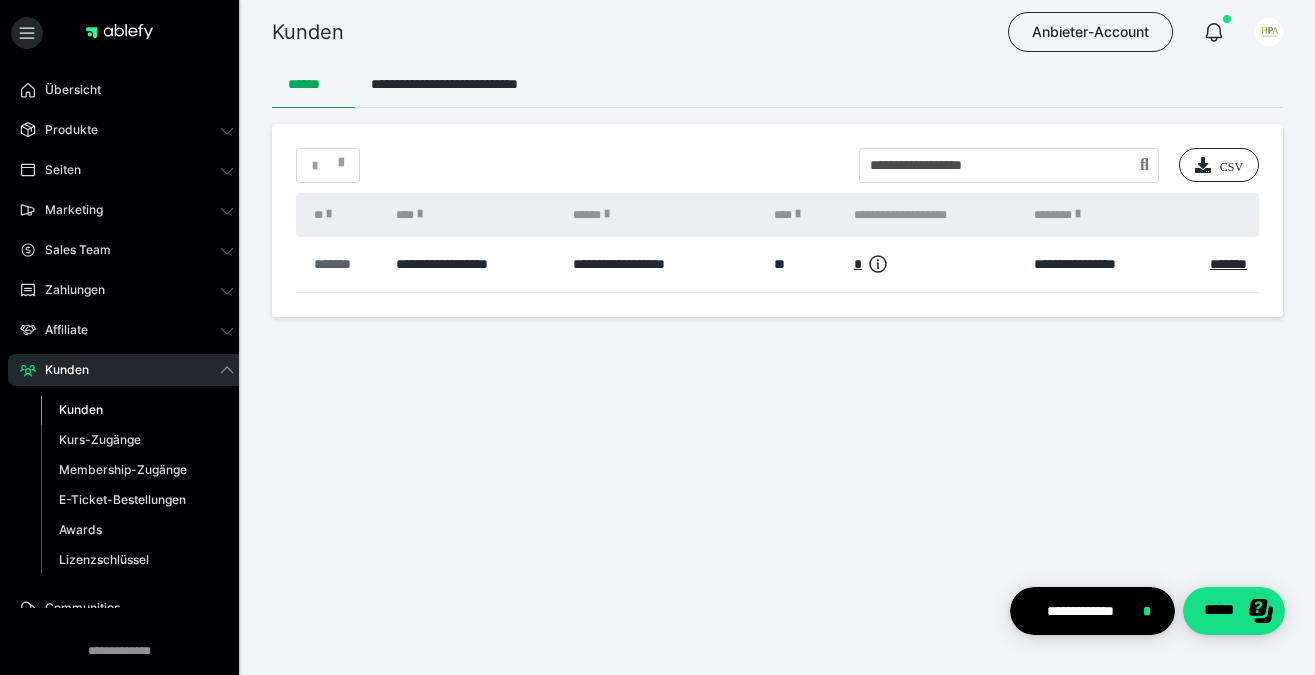 click on "*******" at bounding box center (345, 264) 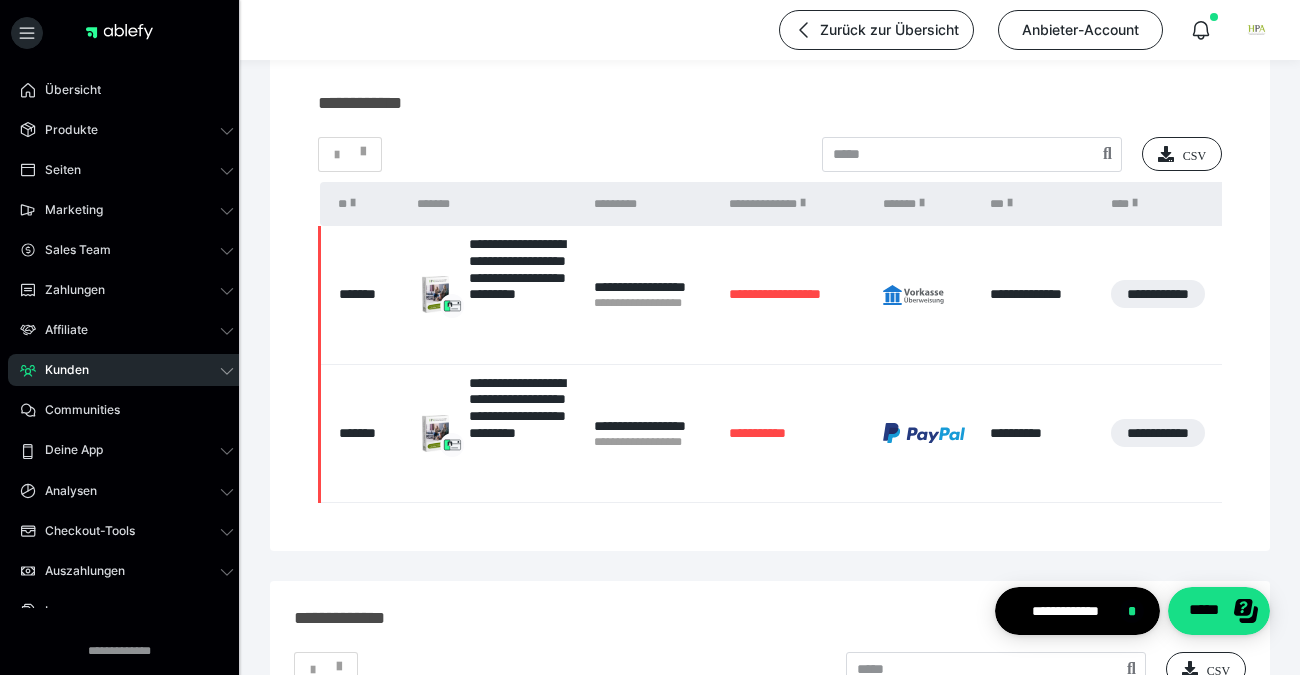 scroll, scrollTop: 217, scrollLeft: 0, axis: vertical 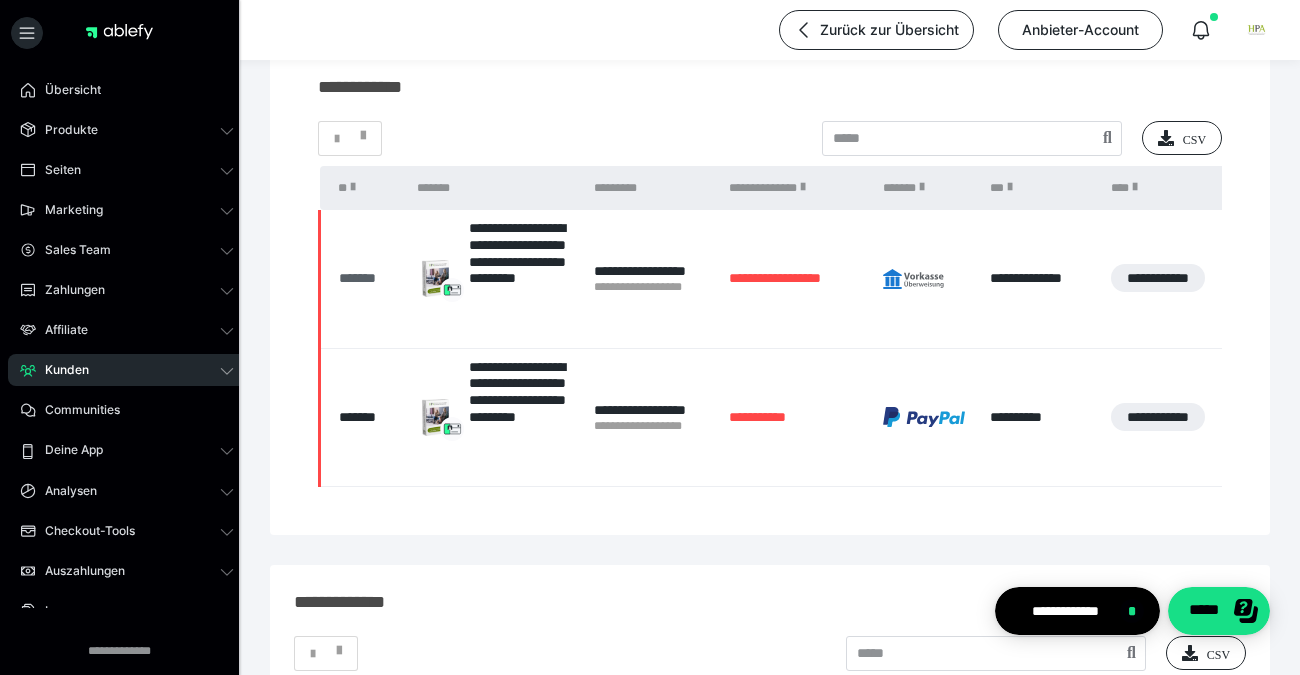 click on "*******" at bounding box center [368, 278] 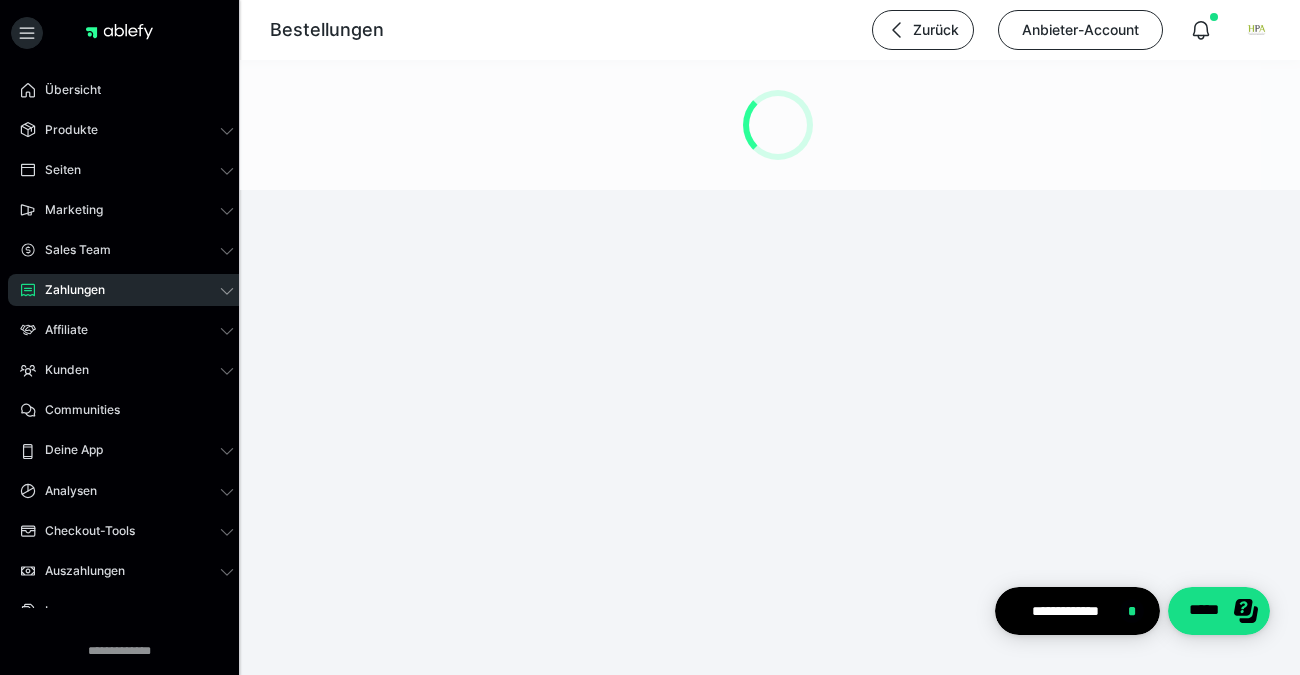 scroll, scrollTop: 0, scrollLeft: 0, axis: both 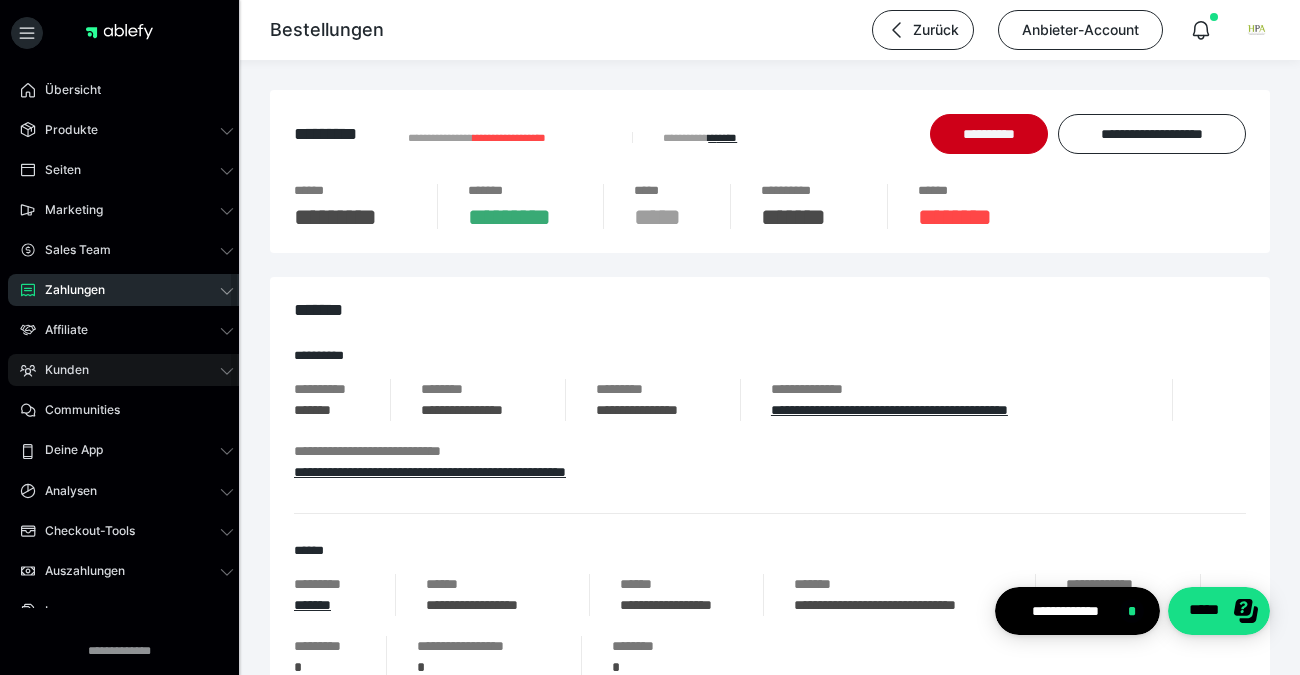 click on "Kunden" at bounding box center (127, 370) 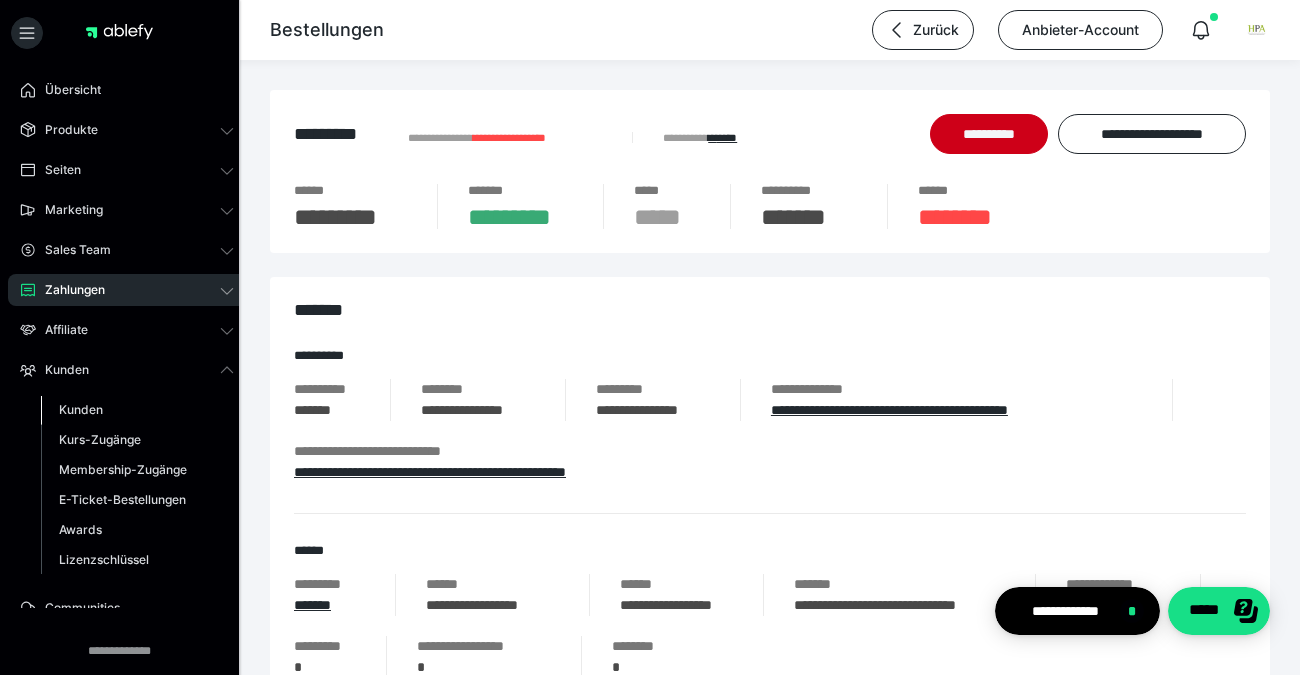 click on "Kunden" at bounding box center (81, 409) 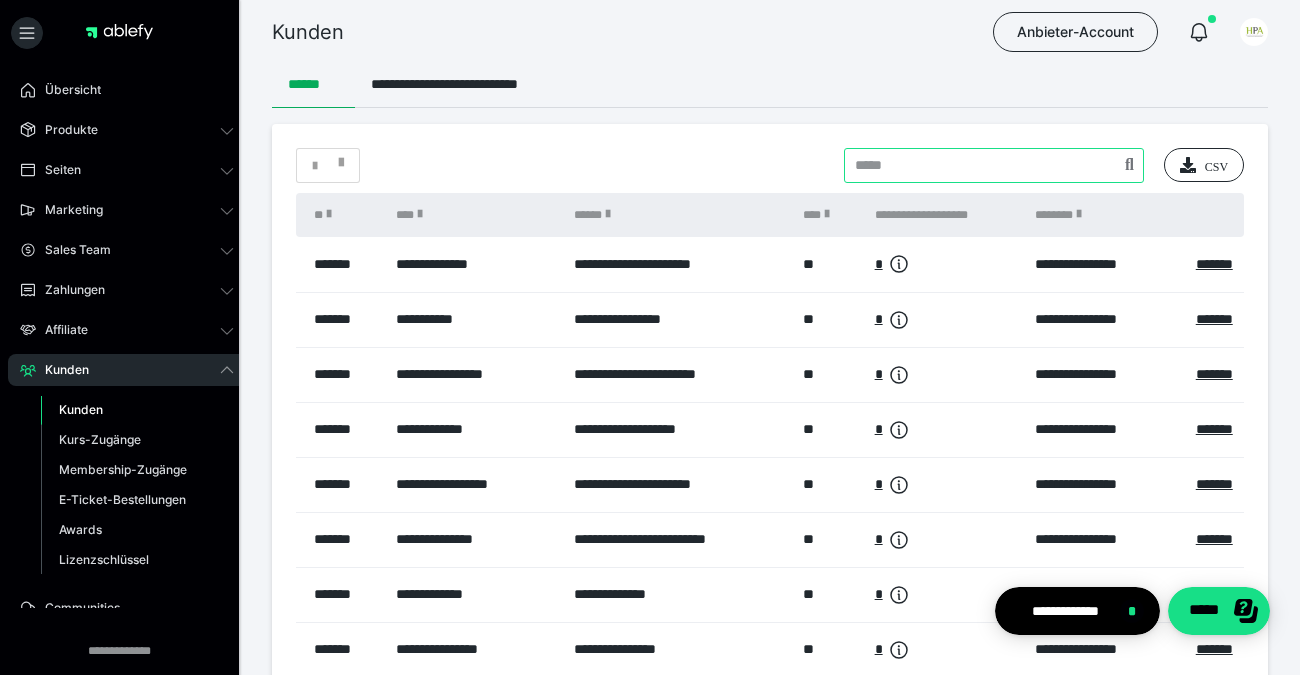 click at bounding box center (994, 165) 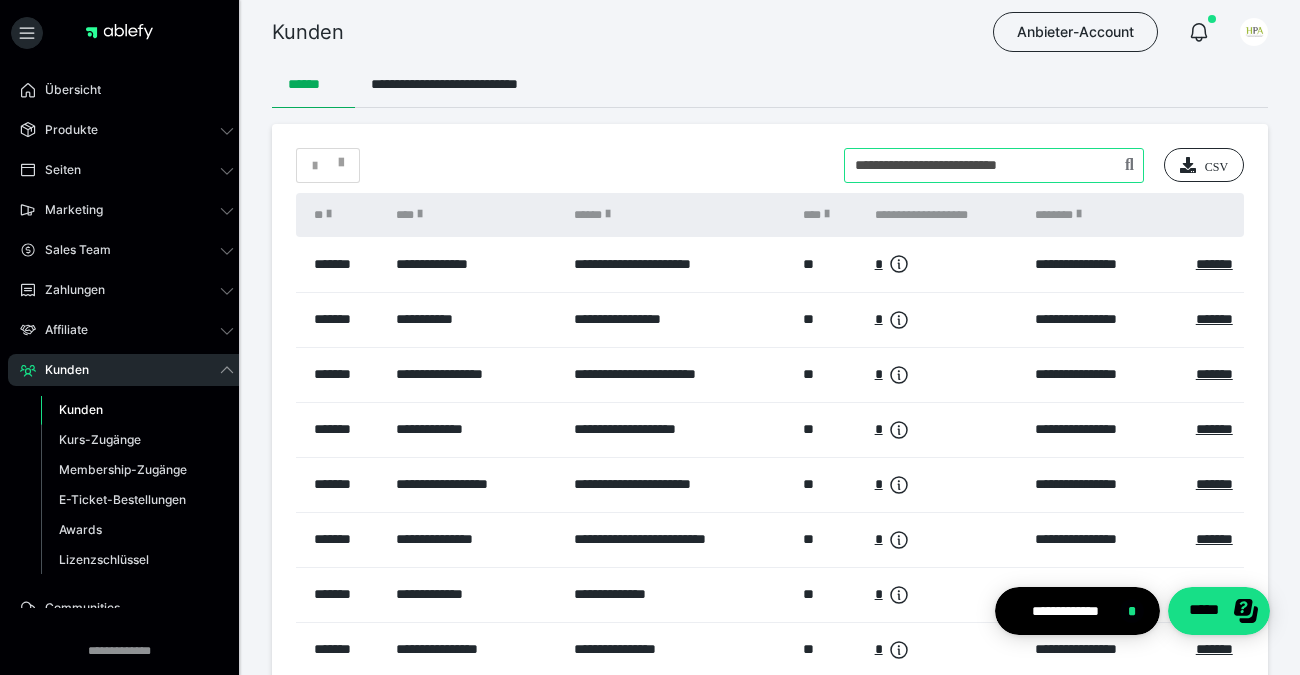 type on "**********" 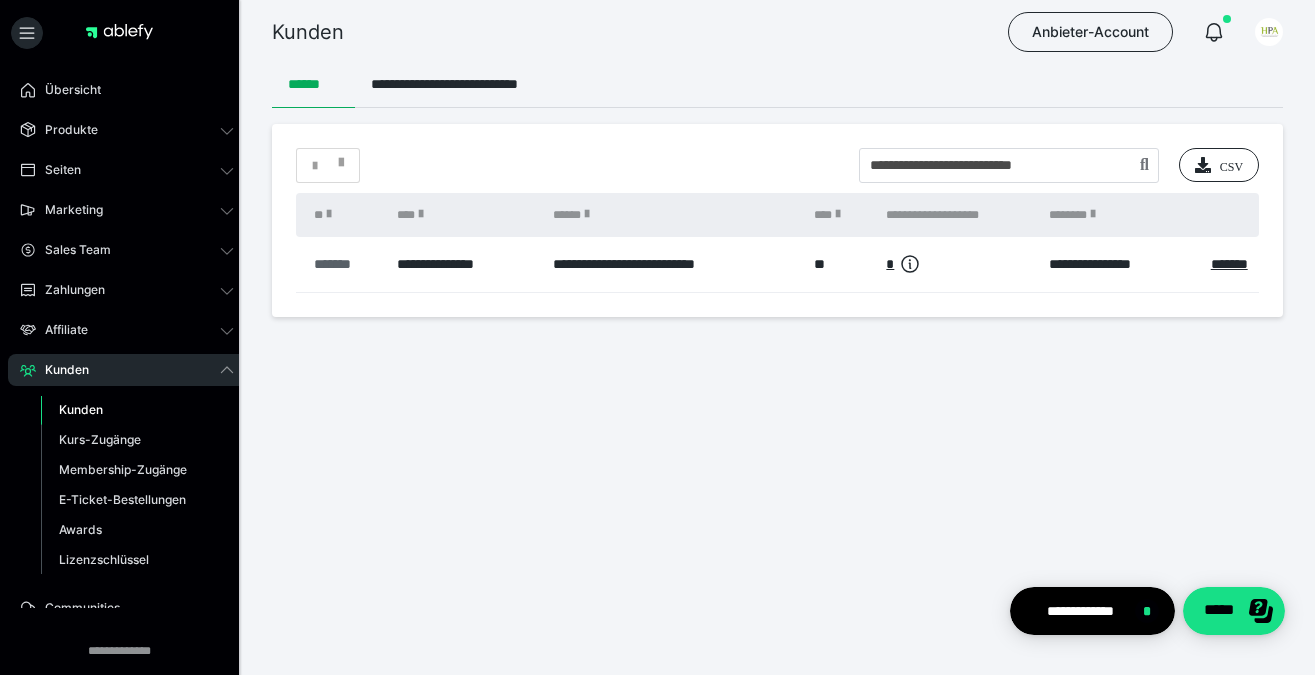 click on "*******" at bounding box center (345, 264) 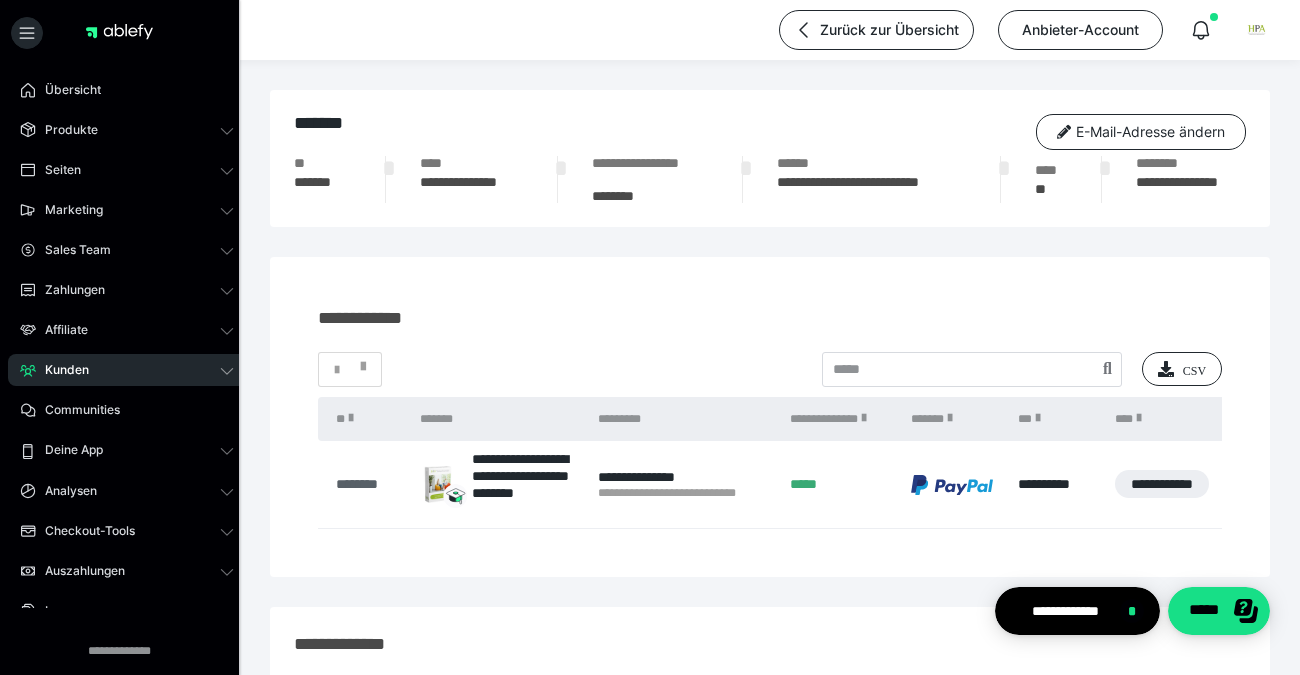 click on "********" at bounding box center [368, 484] 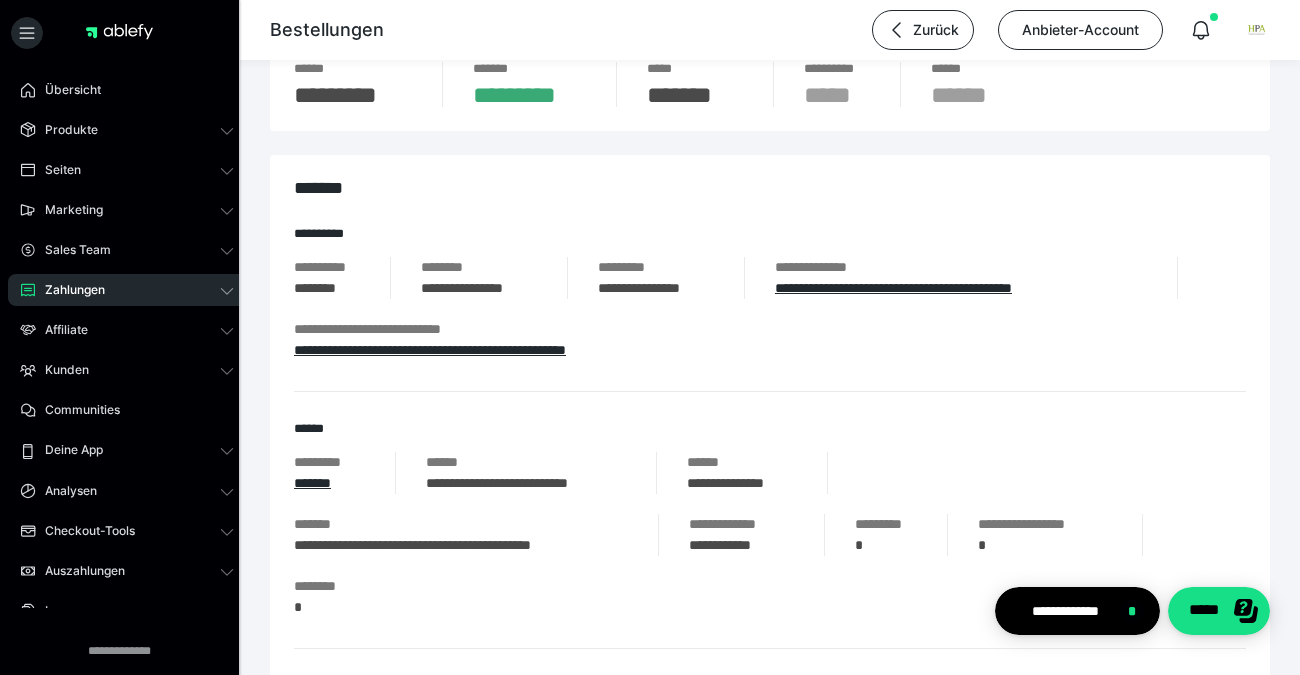 scroll, scrollTop: 136, scrollLeft: 0, axis: vertical 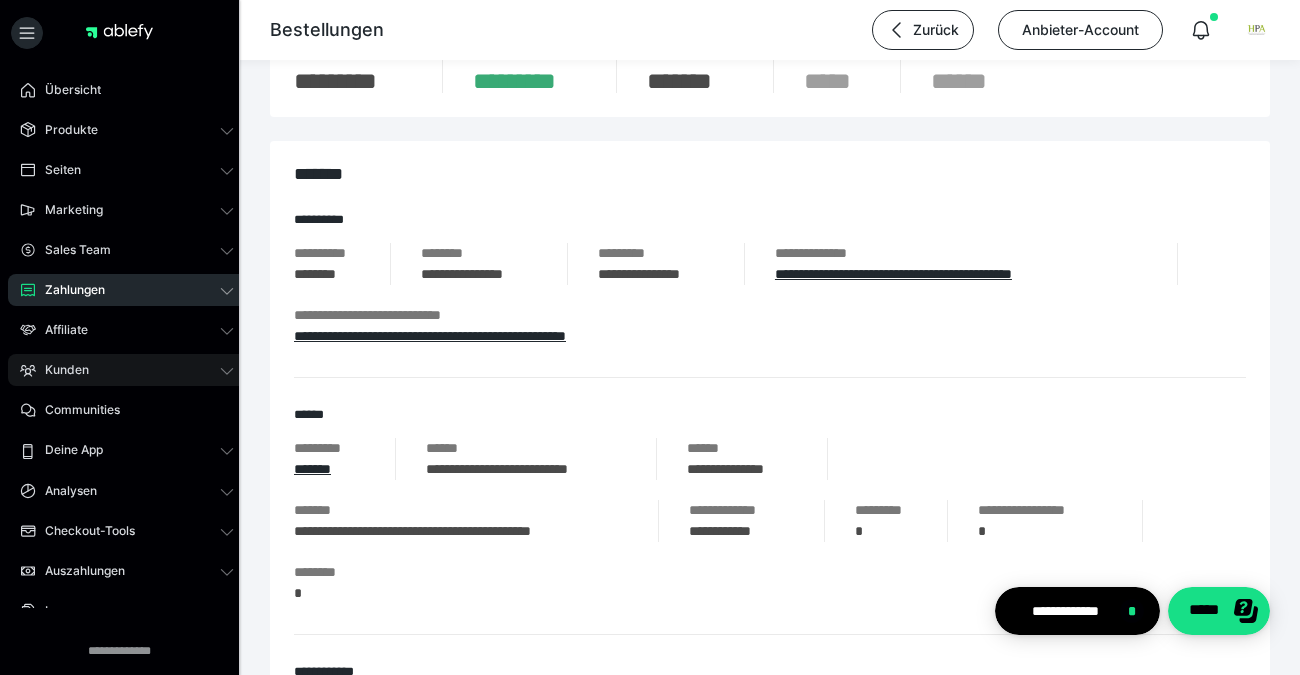 click on "Kunden" at bounding box center (127, 370) 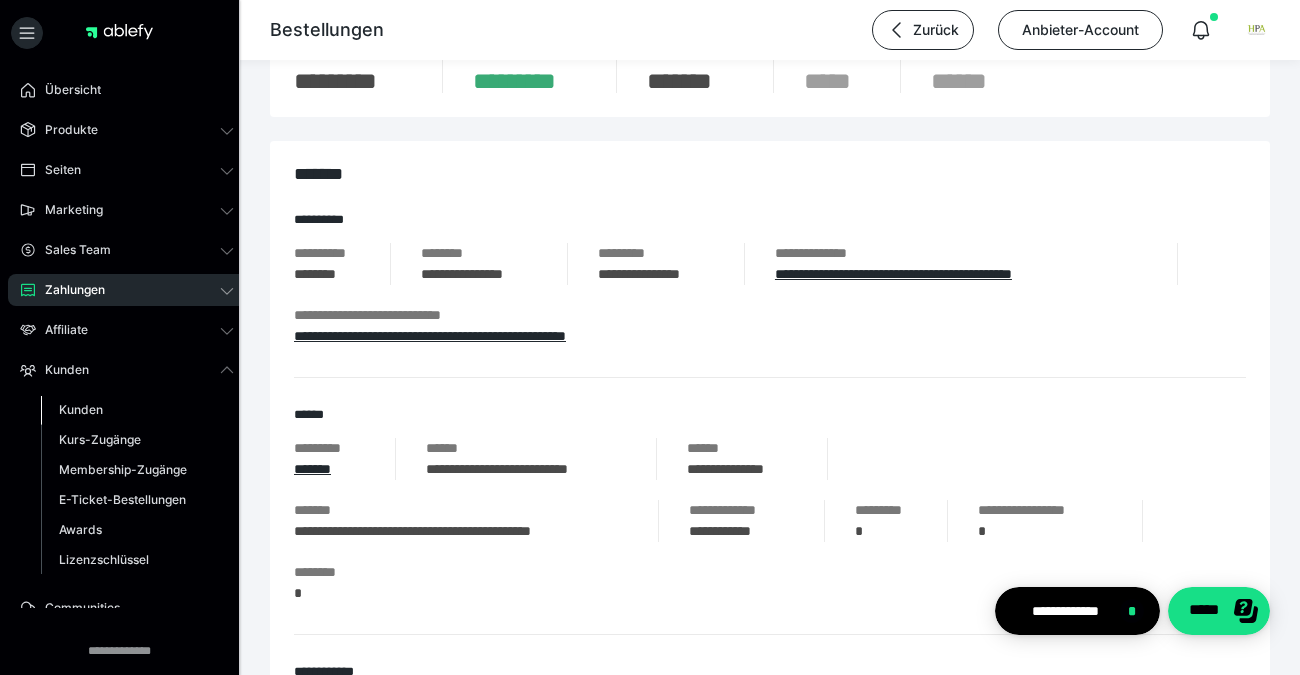 click on "Kunden" at bounding box center [137, 410] 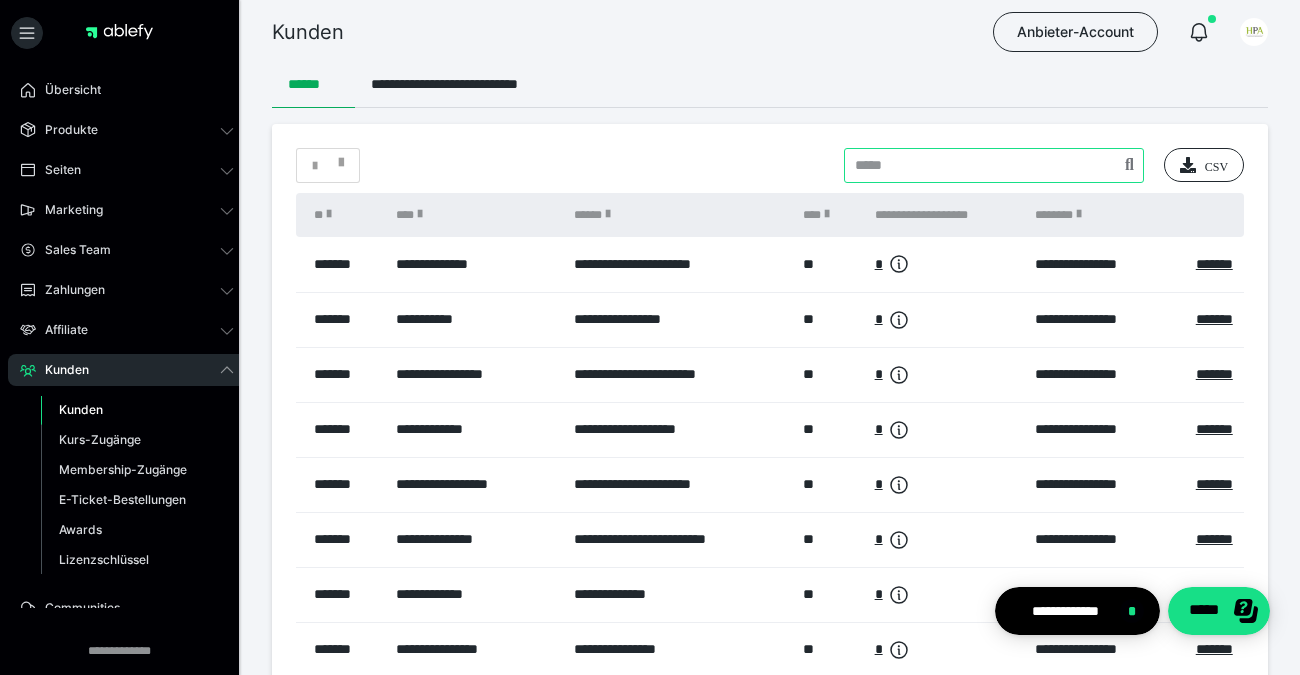 click at bounding box center (994, 165) 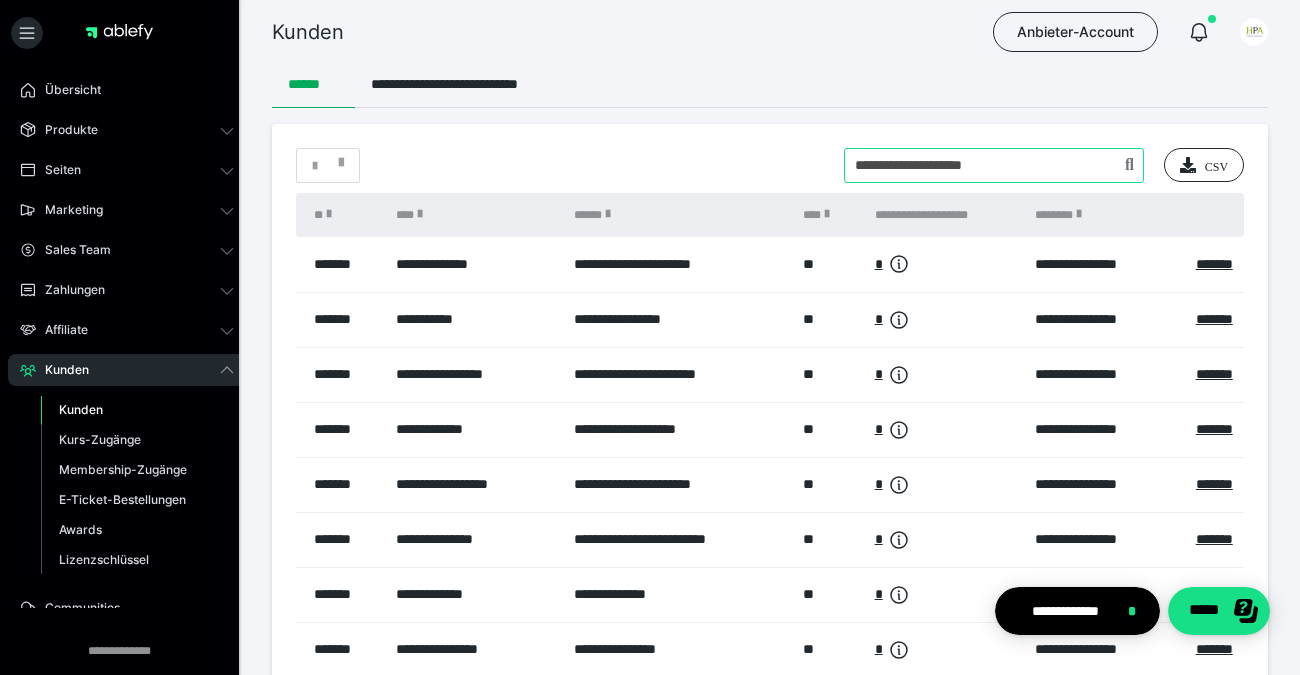 type on "**********" 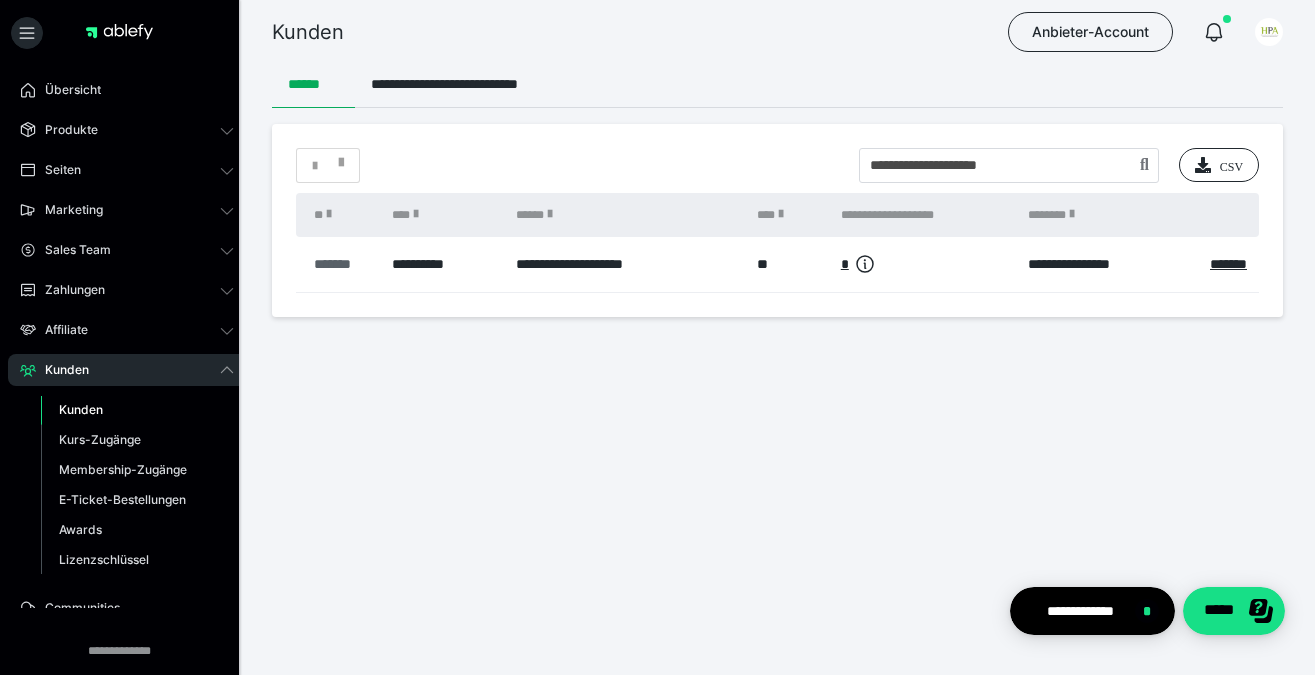 click on "*******" at bounding box center [343, 264] 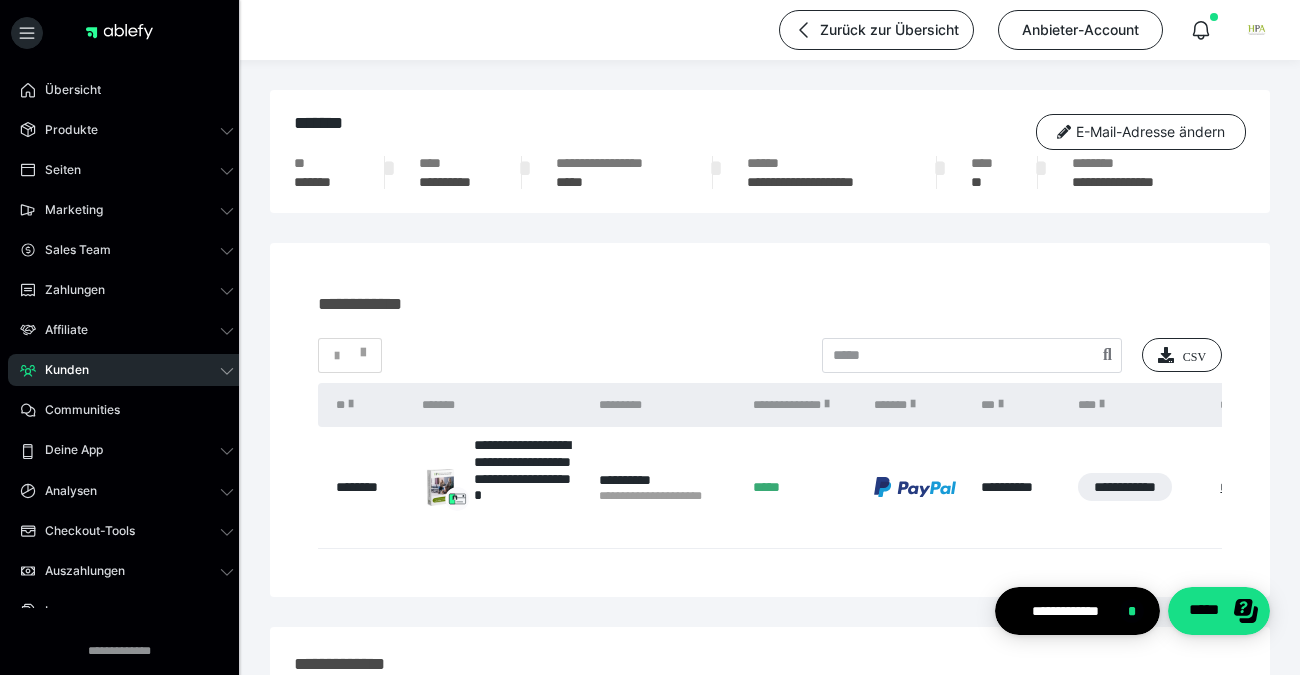 click on "********" at bounding box center [369, 487] 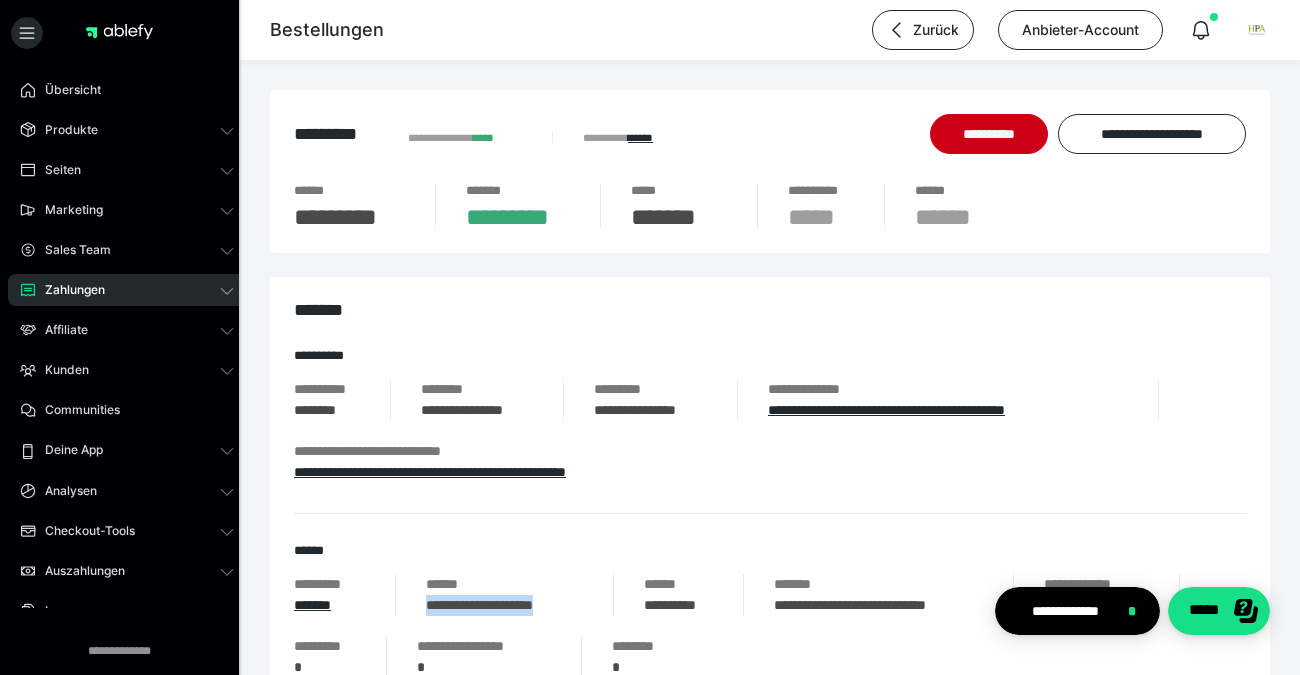 drag, startPoint x: 580, startPoint y: 605, endPoint x: 427, endPoint y: 614, distance: 153.26448 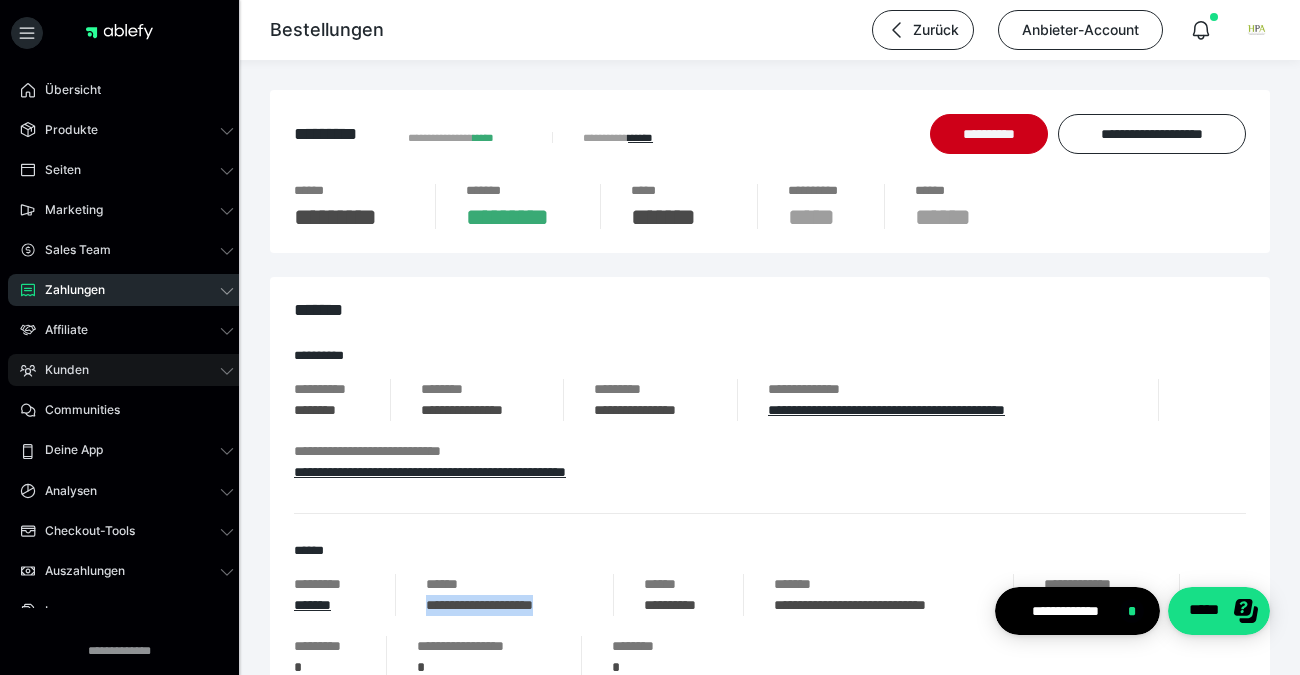 click on "Kunden" at bounding box center [127, 370] 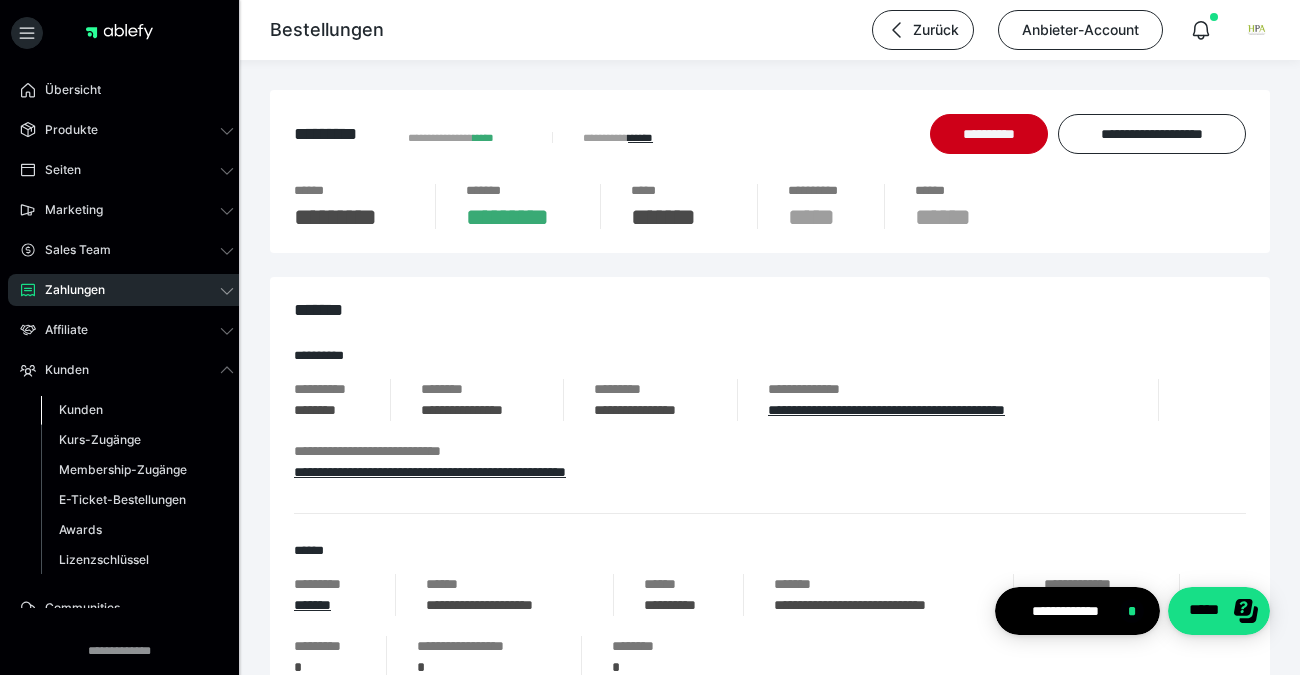 click on "Kunden" at bounding box center [81, 409] 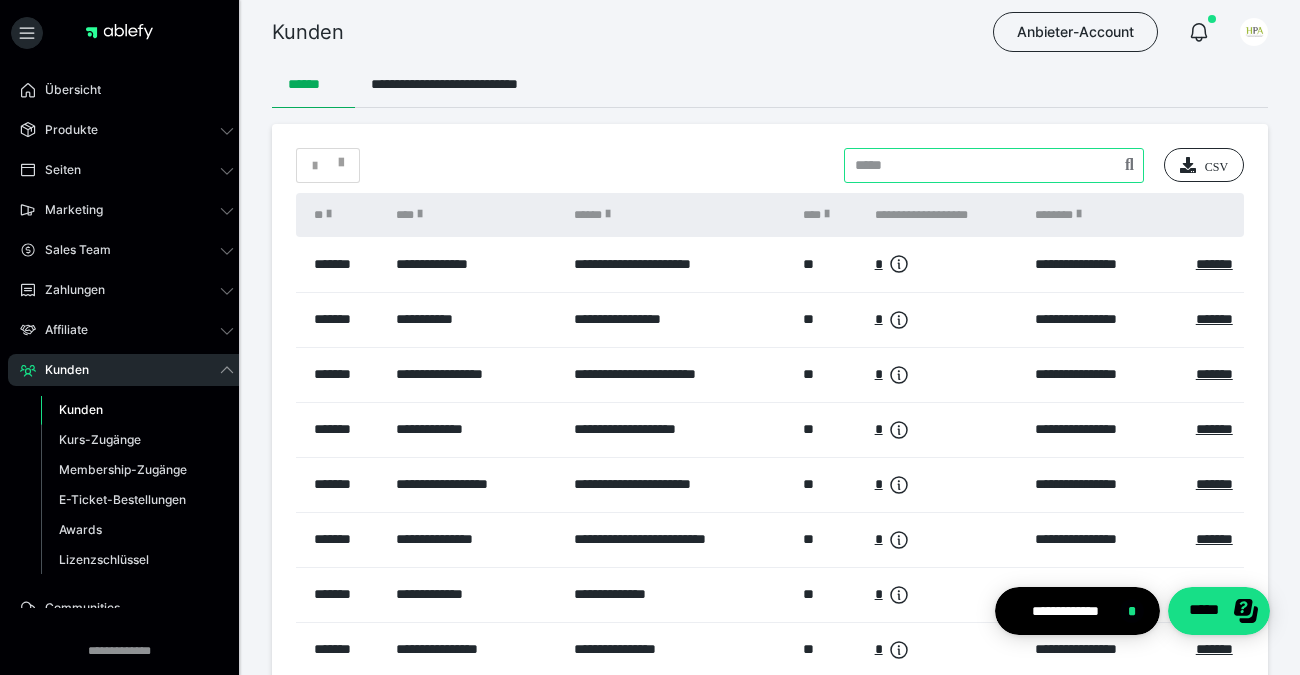 click at bounding box center [994, 165] 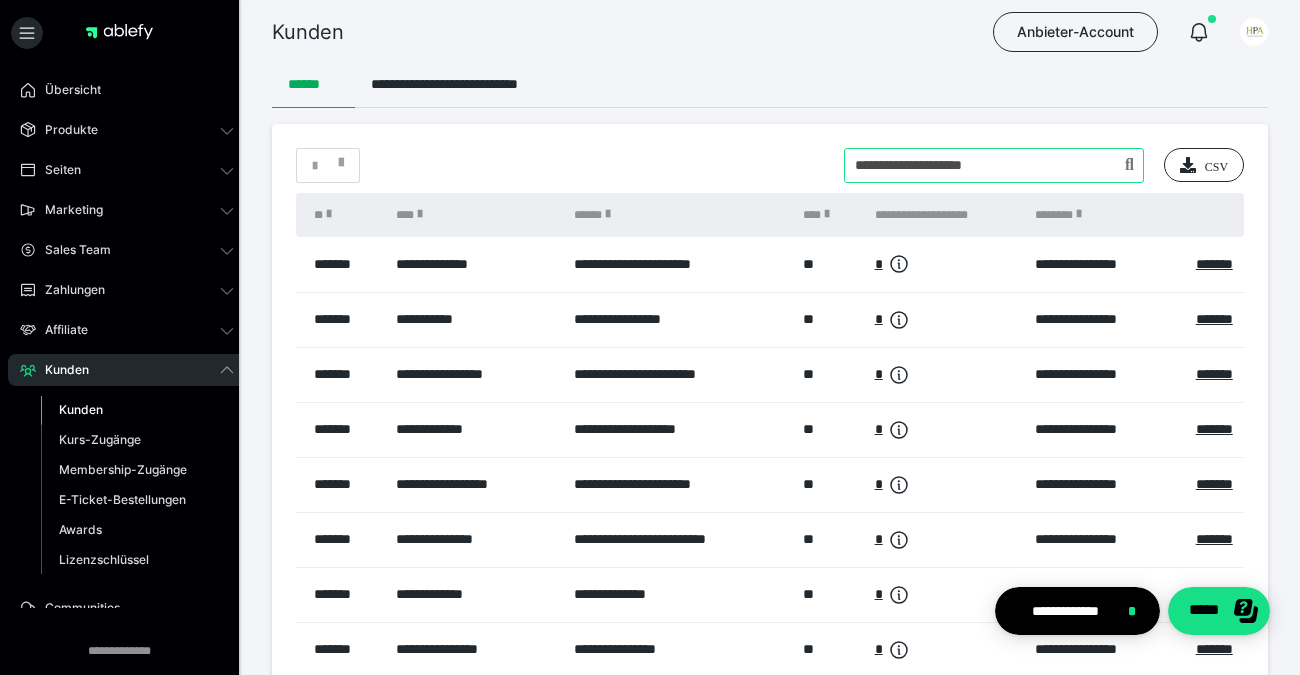 type on "**********" 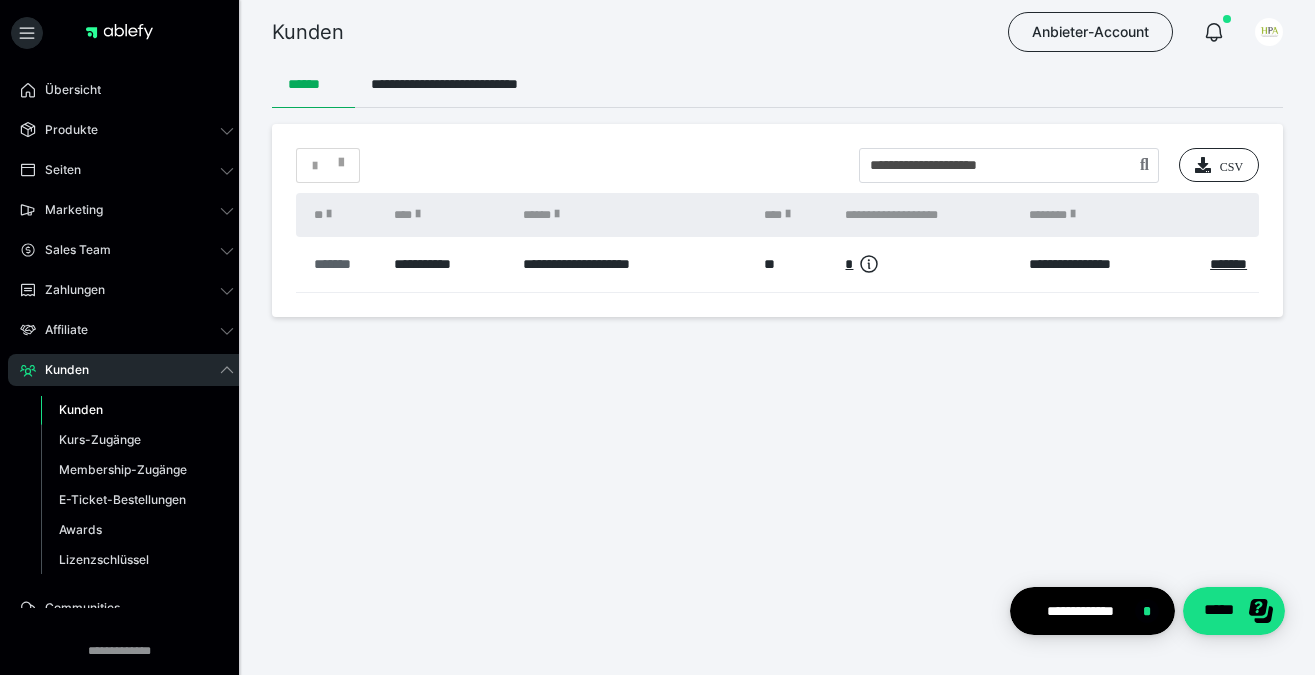click on "*******" at bounding box center [344, 264] 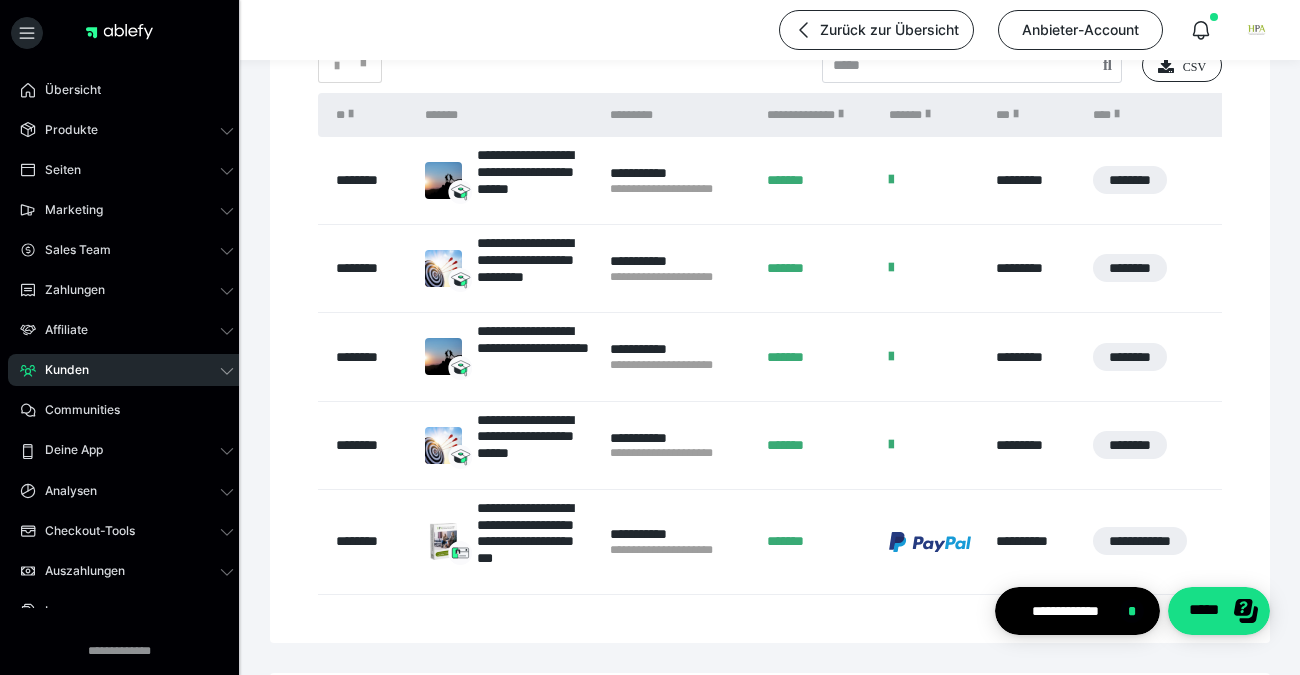 scroll, scrollTop: 368, scrollLeft: 0, axis: vertical 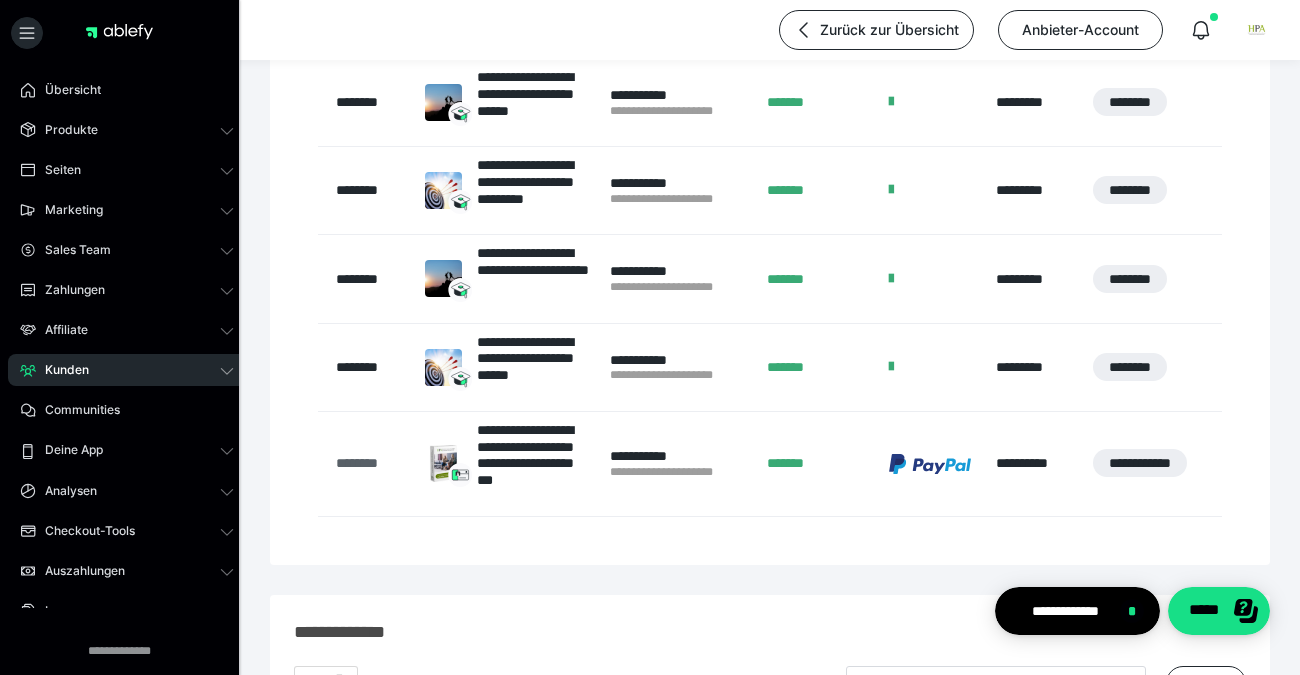 click on "********" at bounding box center (370, 463) 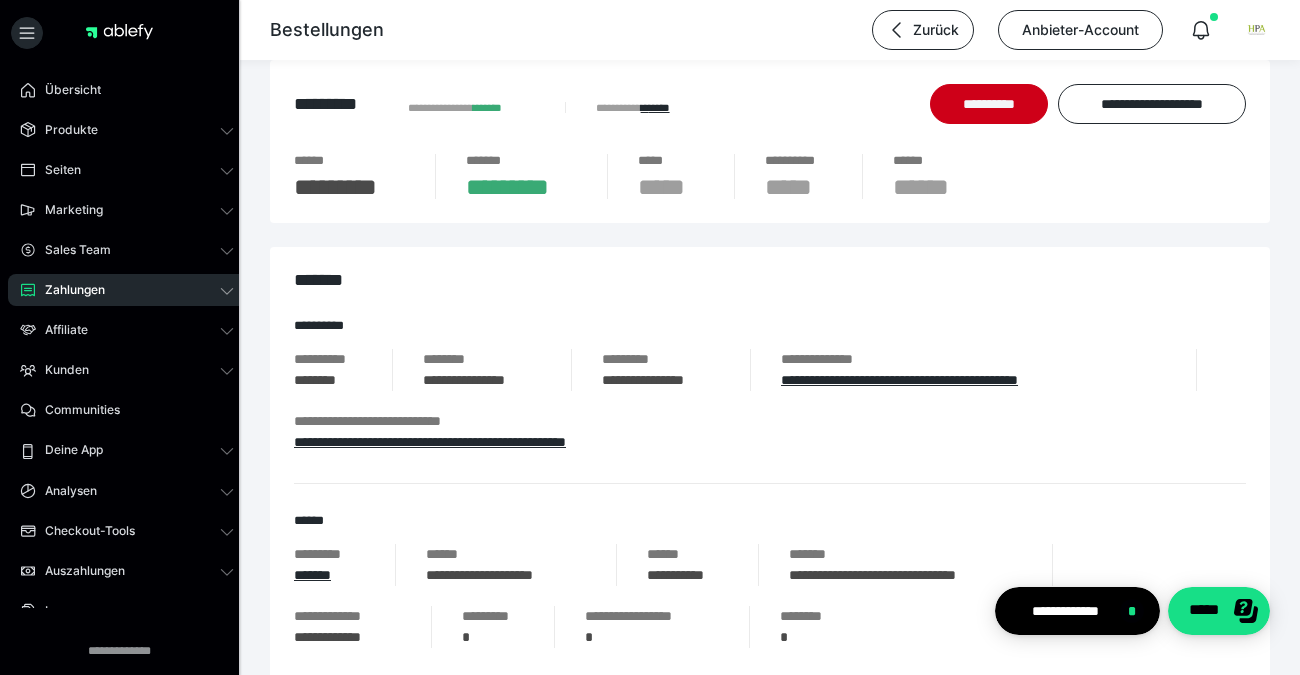scroll, scrollTop: 121, scrollLeft: 0, axis: vertical 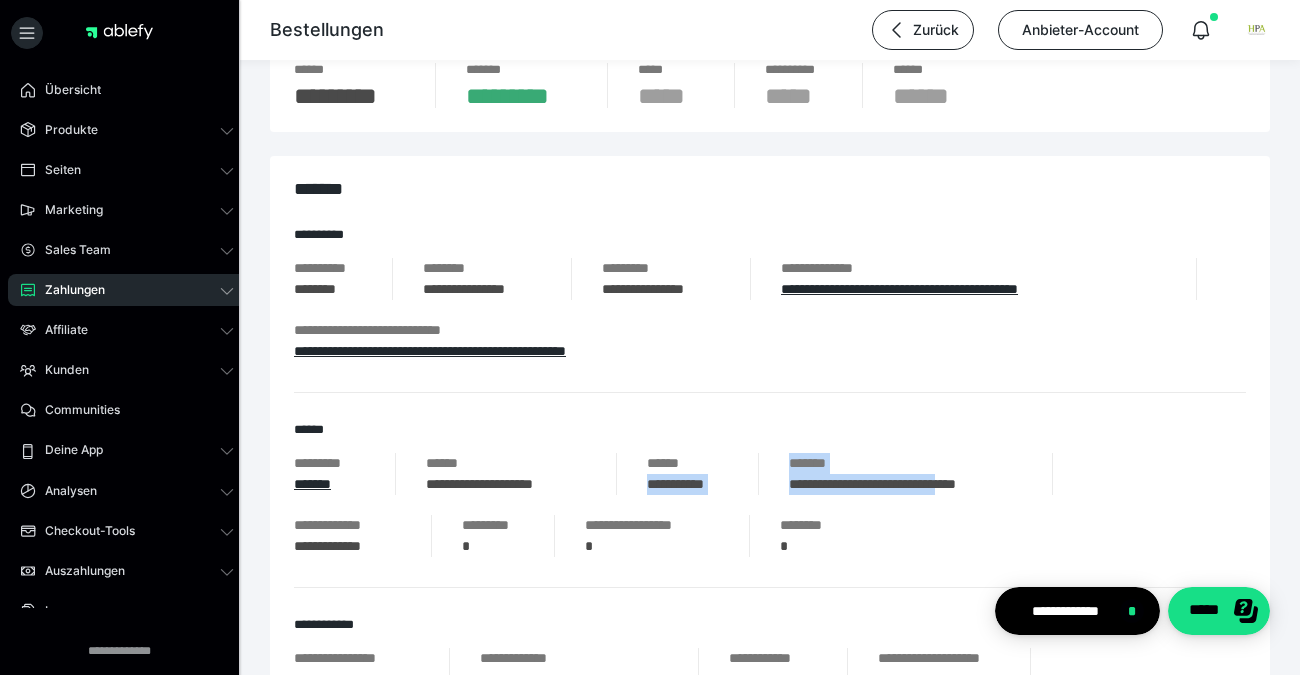 drag, startPoint x: 647, startPoint y: 484, endPoint x: 994, endPoint y: 480, distance: 347.02304 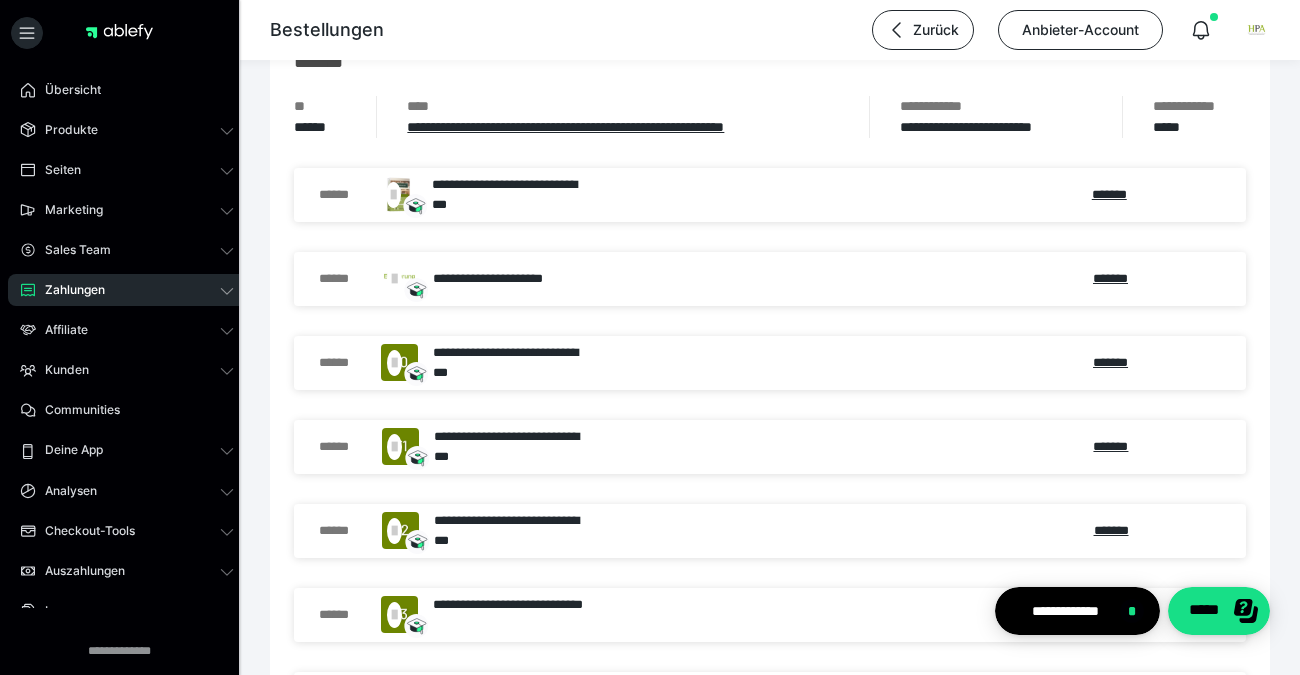scroll, scrollTop: 2282, scrollLeft: 0, axis: vertical 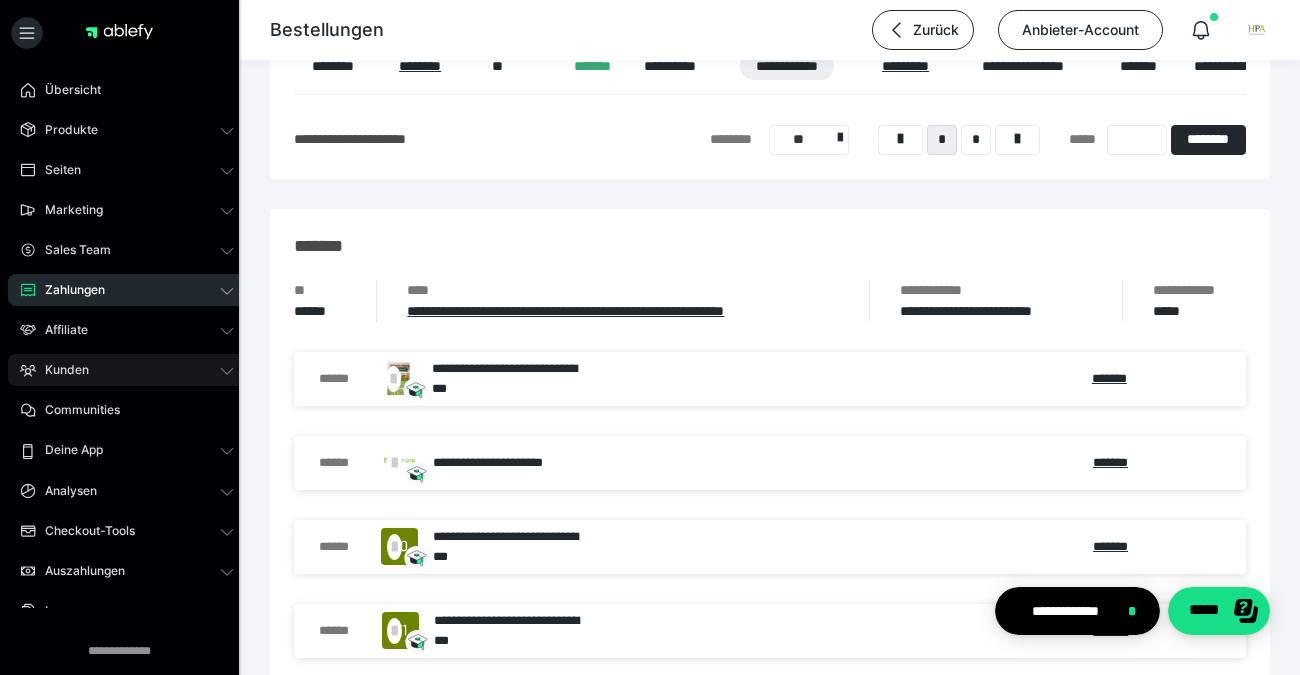 click on "Kunden" at bounding box center [127, 370] 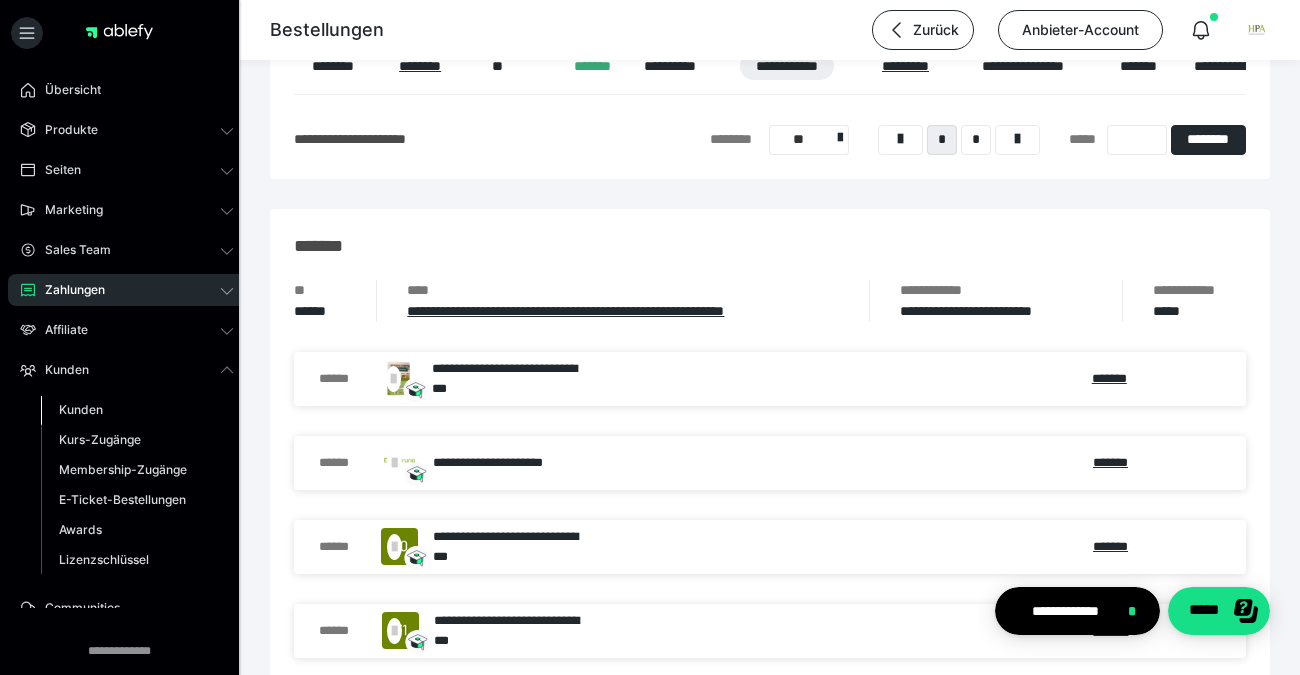 click on "Kunden" at bounding box center [81, 409] 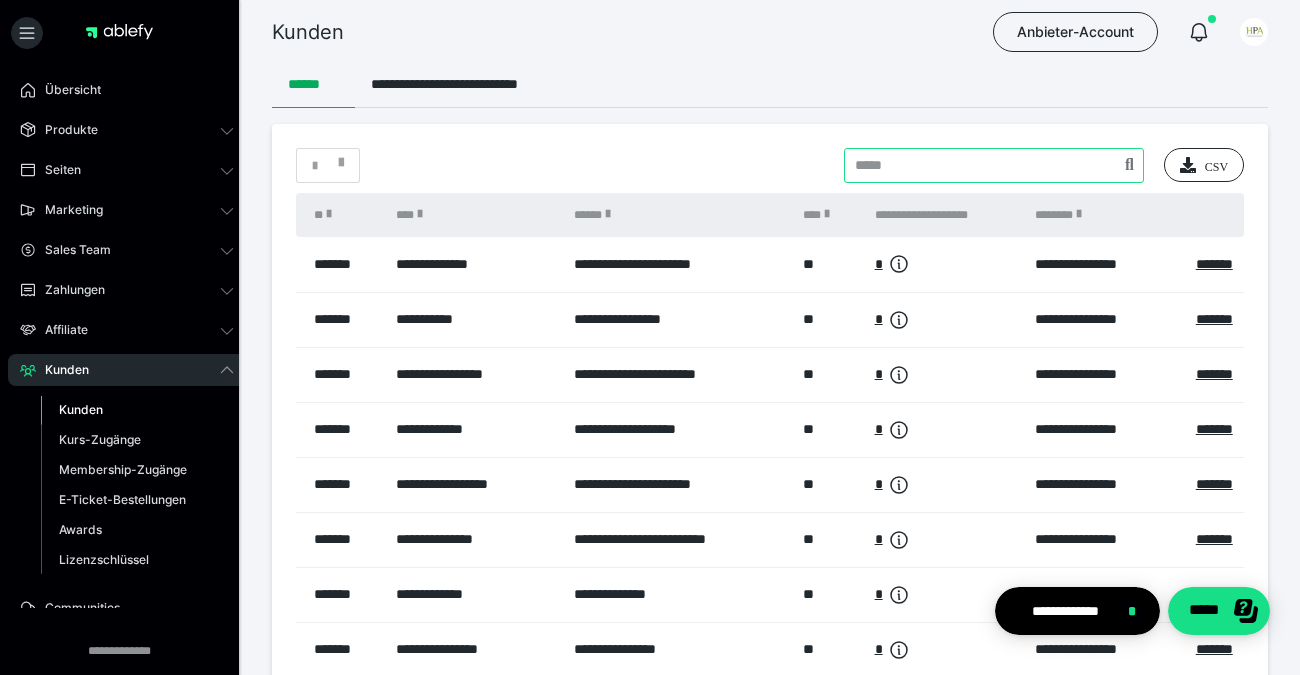click at bounding box center (994, 165) 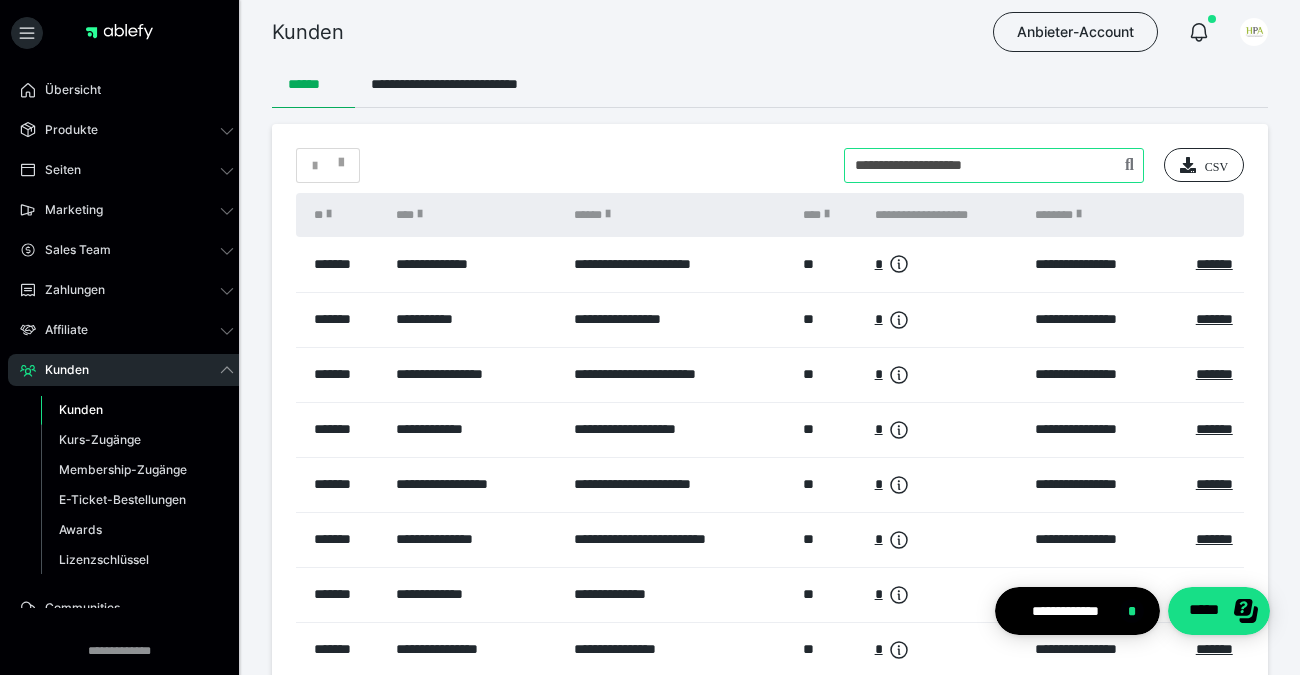 type on "**********" 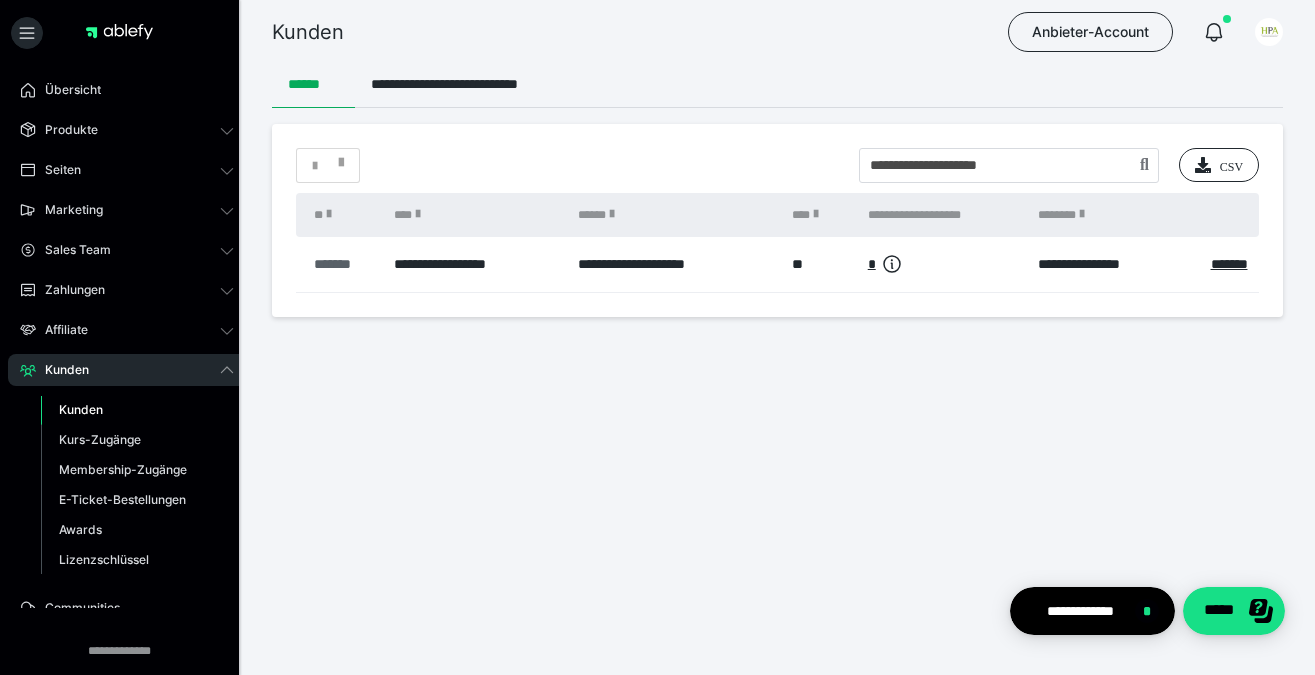 click on "*******" at bounding box center [344, 264] 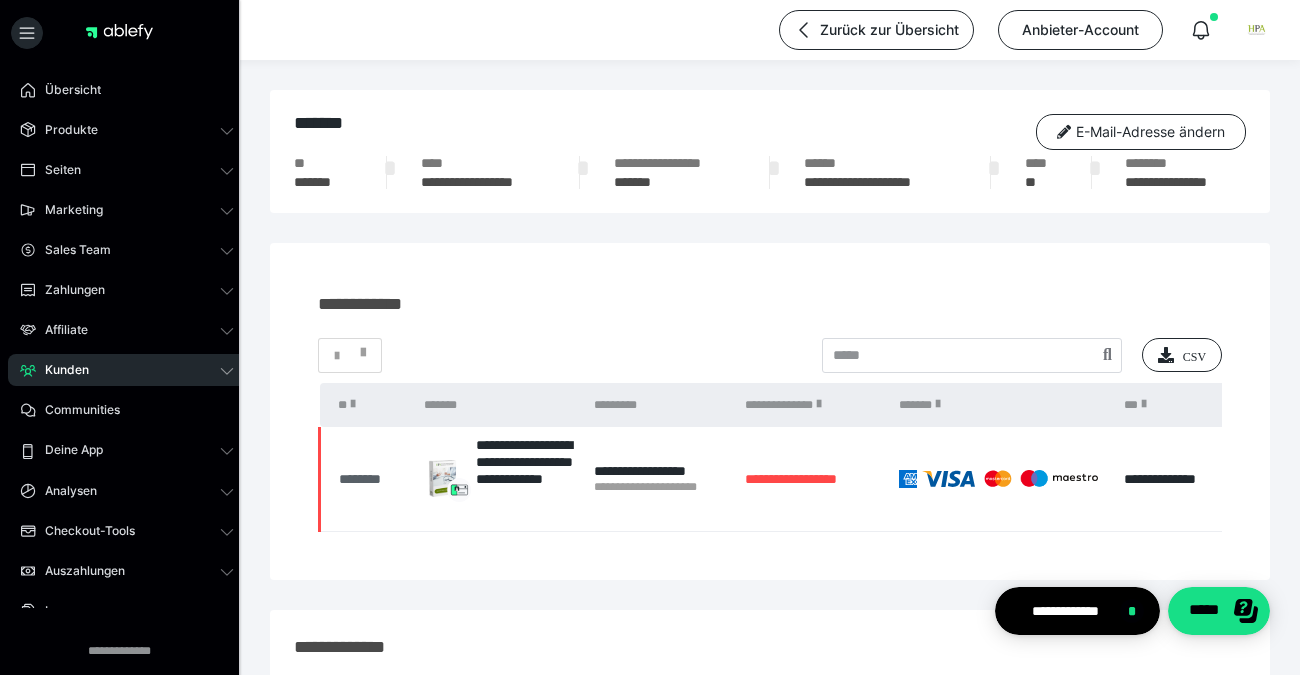 click on "********" at bounding box center (371, 479) 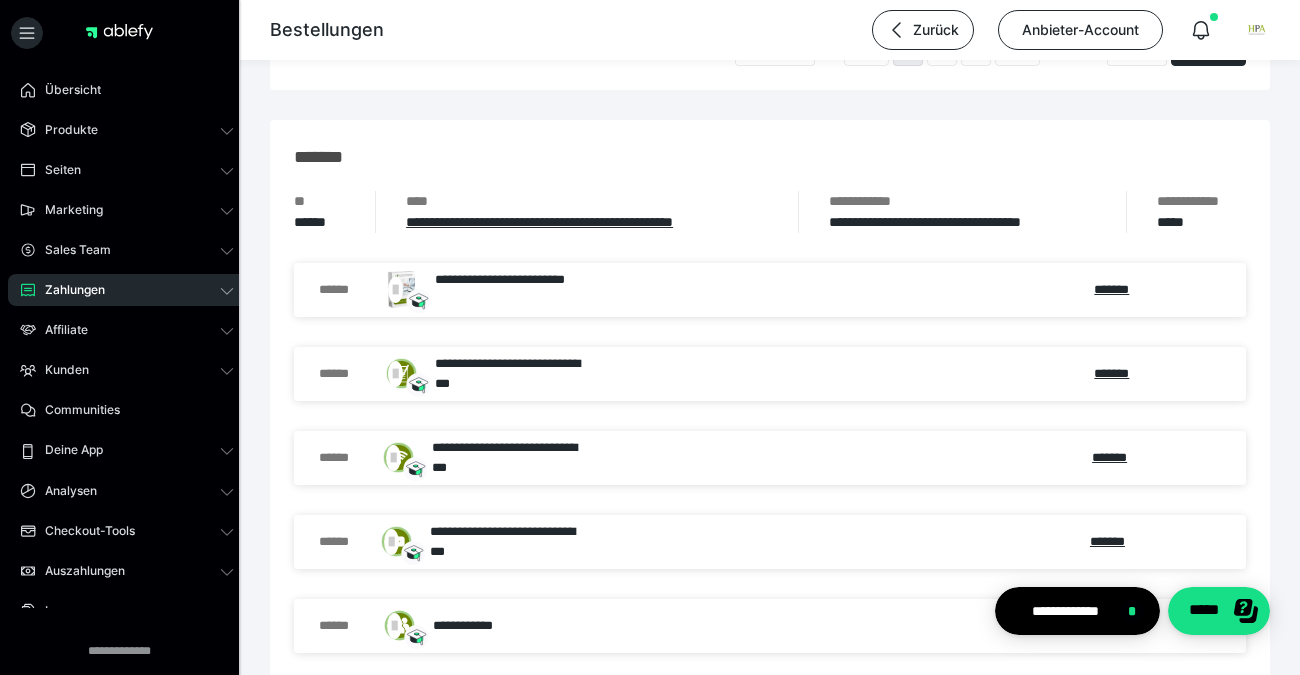 scroll, scrollTop: 2659, scrollLeft: 0, axis: vertical 